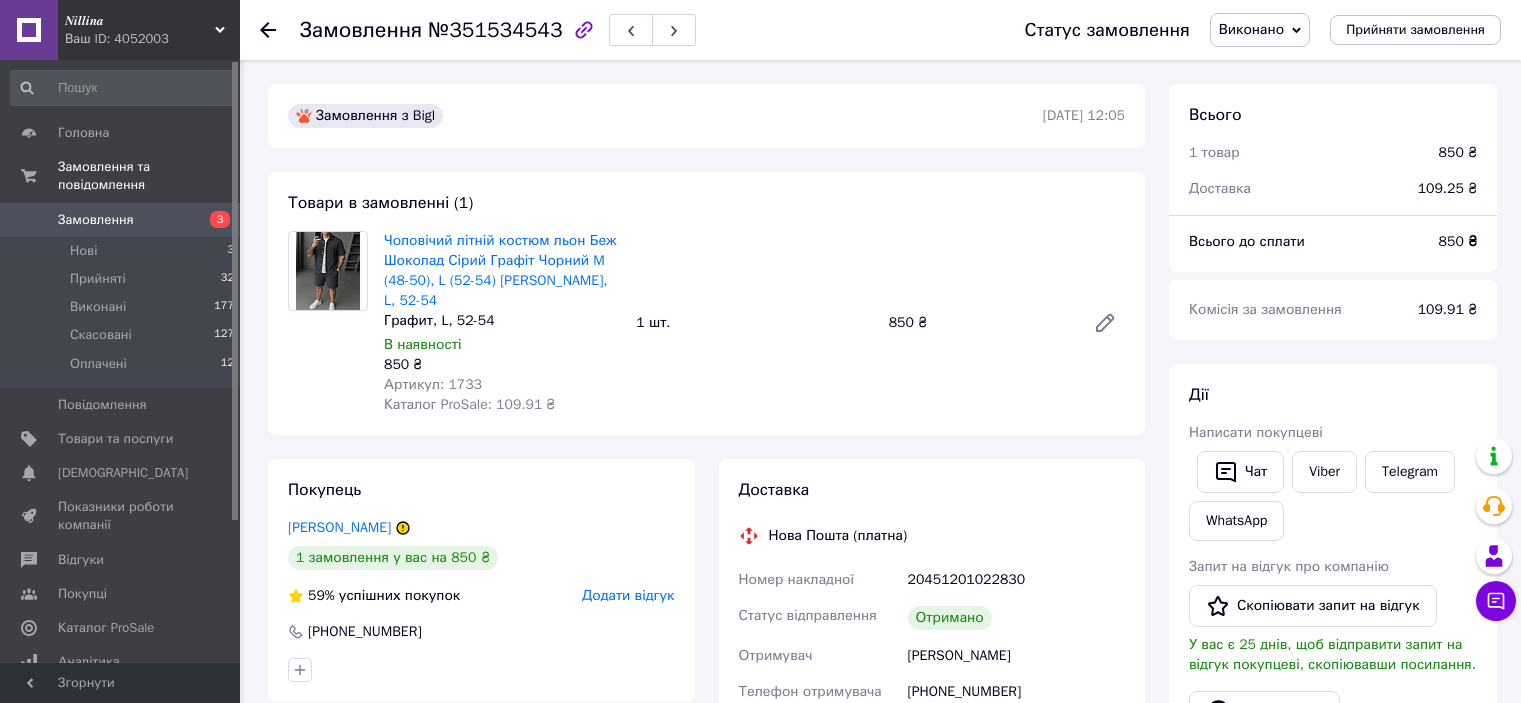 scroll, scrollTop: 0, scrollLeft: 0, axis: both 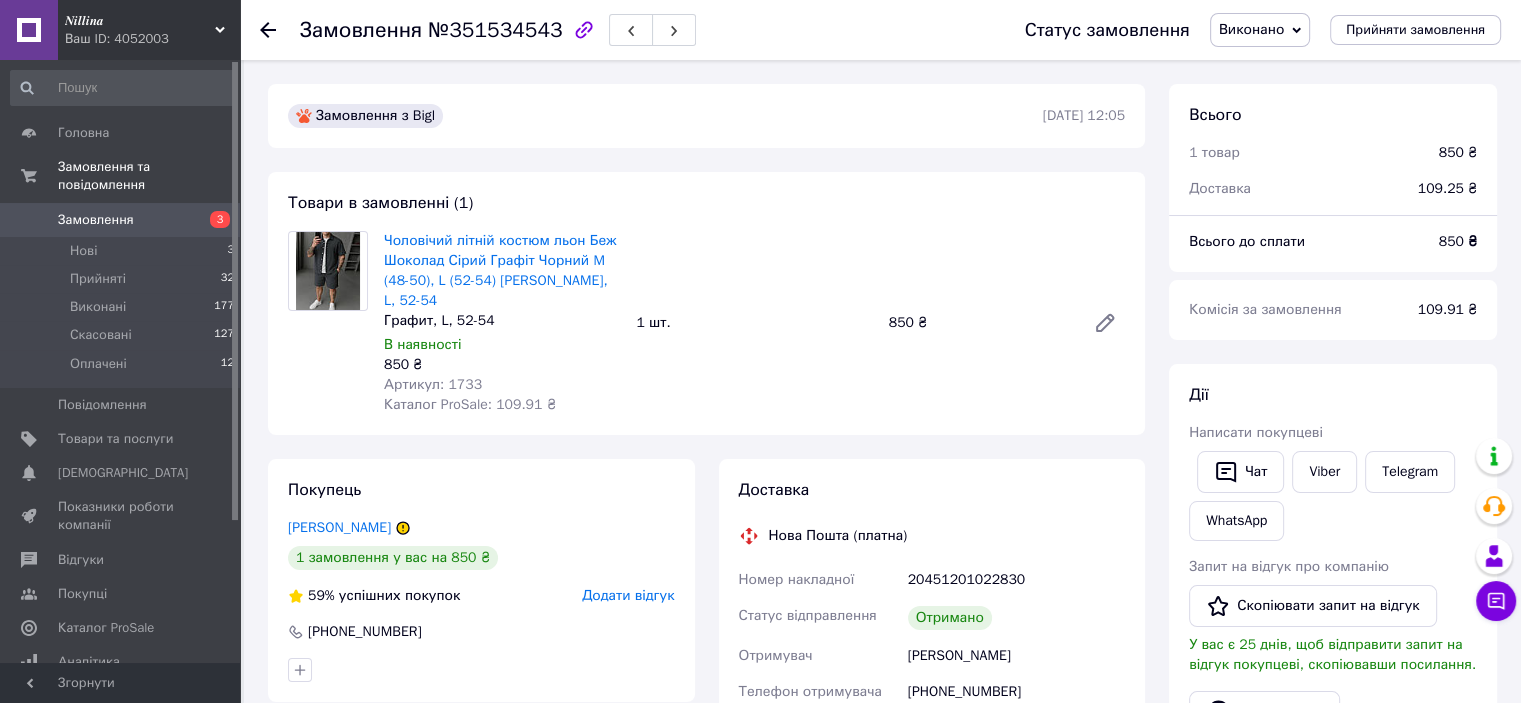 click 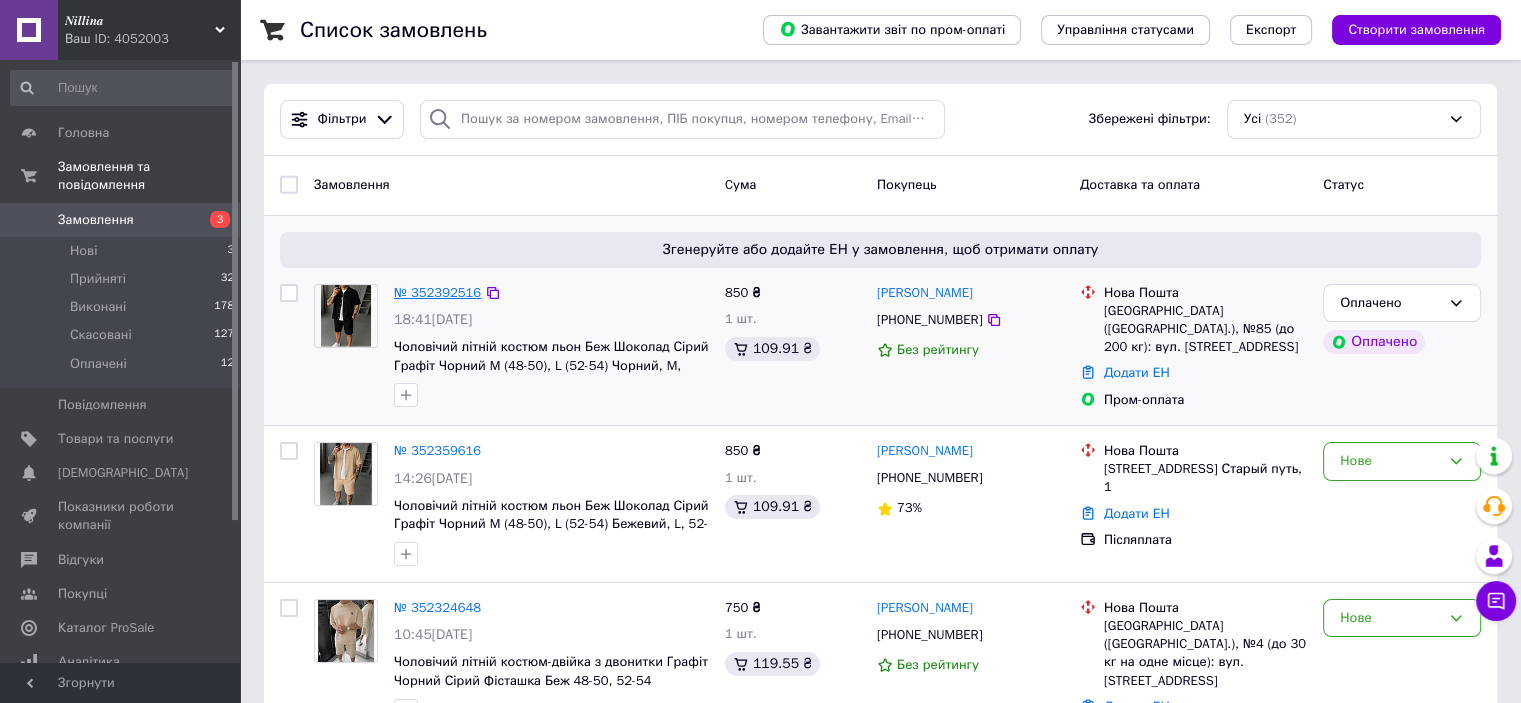 click on "№ 352392516" at bounding box center (437, 292) 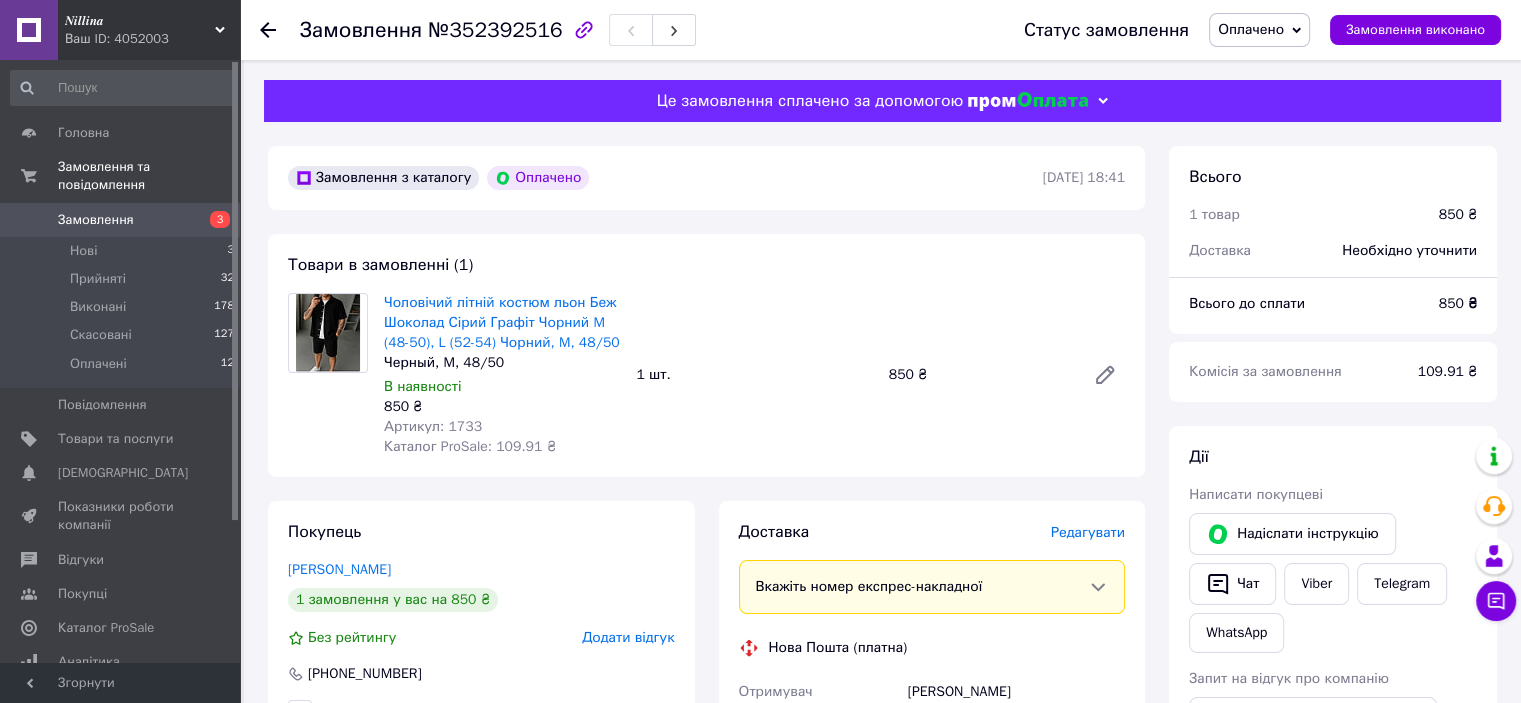 click 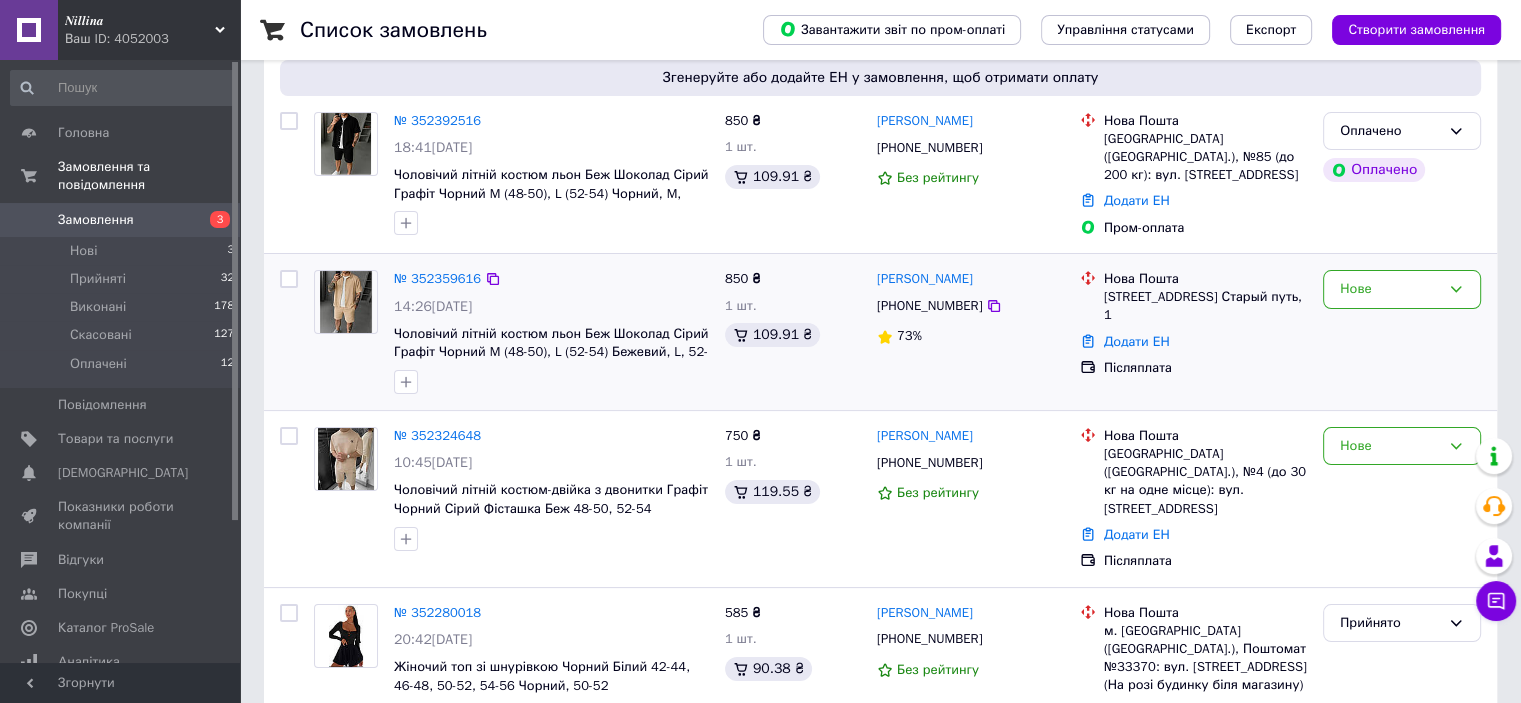 scroll, scrollTop: 200, scrollLeft: 0, axis: vertical 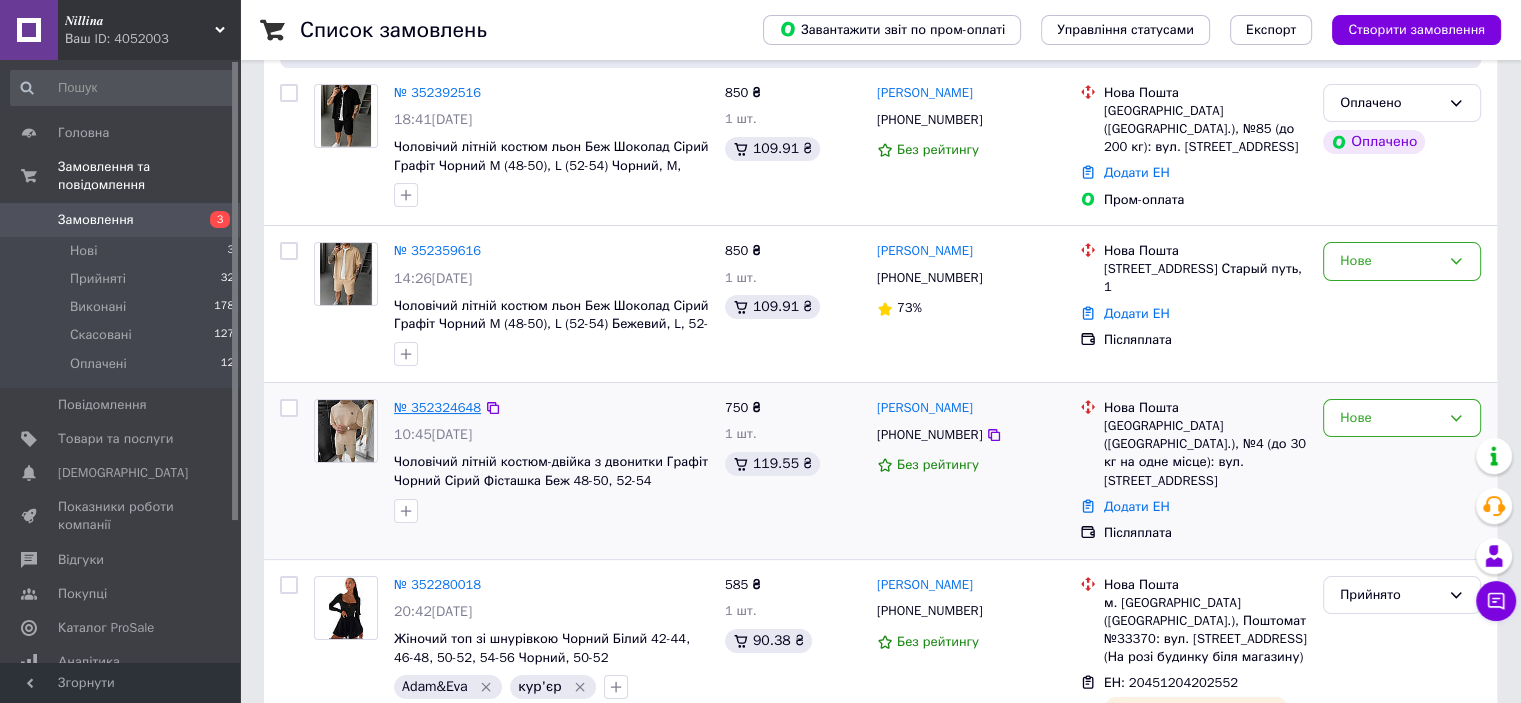 click on "№ 352324648" at bounding box center [437, 407] 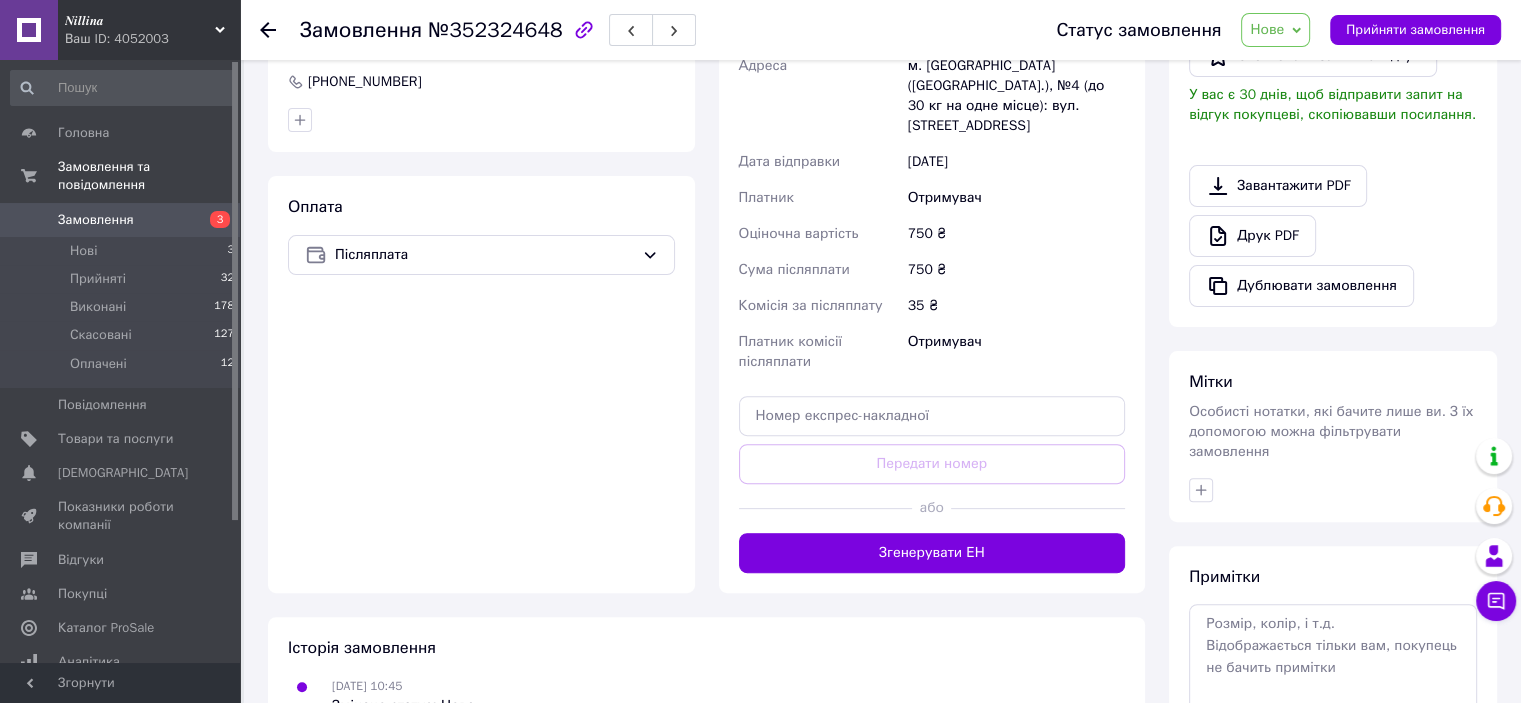 scroll, scrollTop: 600, scrollLeft: 0, axis: vertical 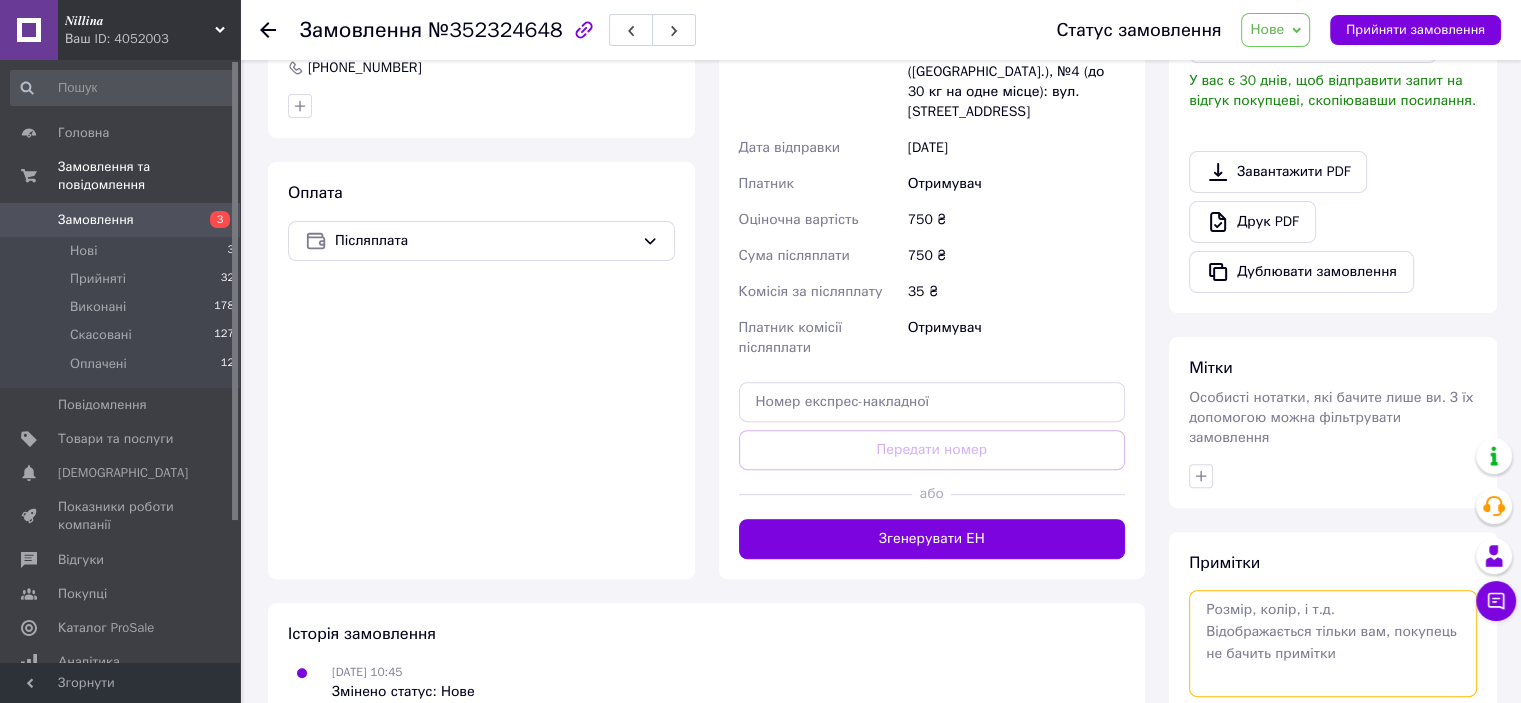 click at bounding box center [1333, 643] 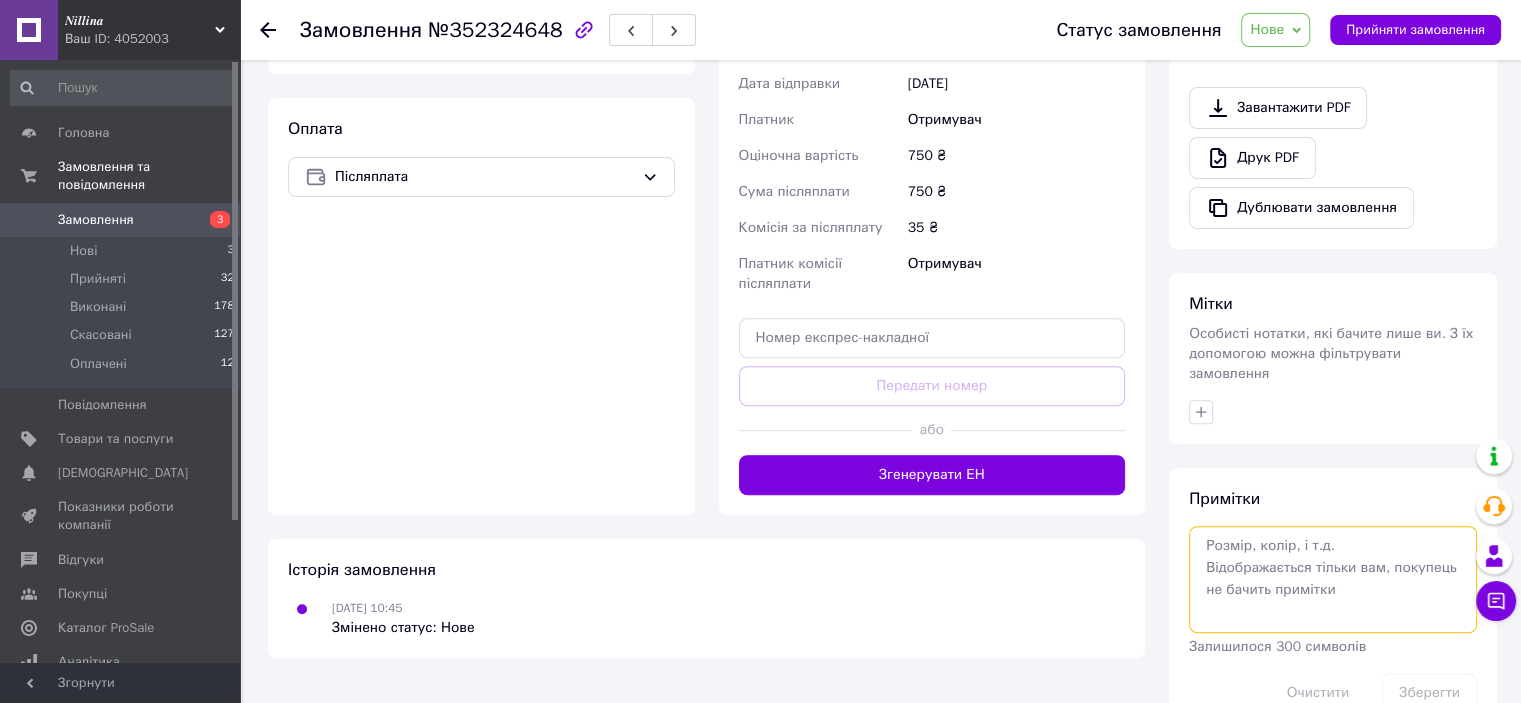 scroll, scrollTop: 715, scrollLeft: 0, axis: vertical 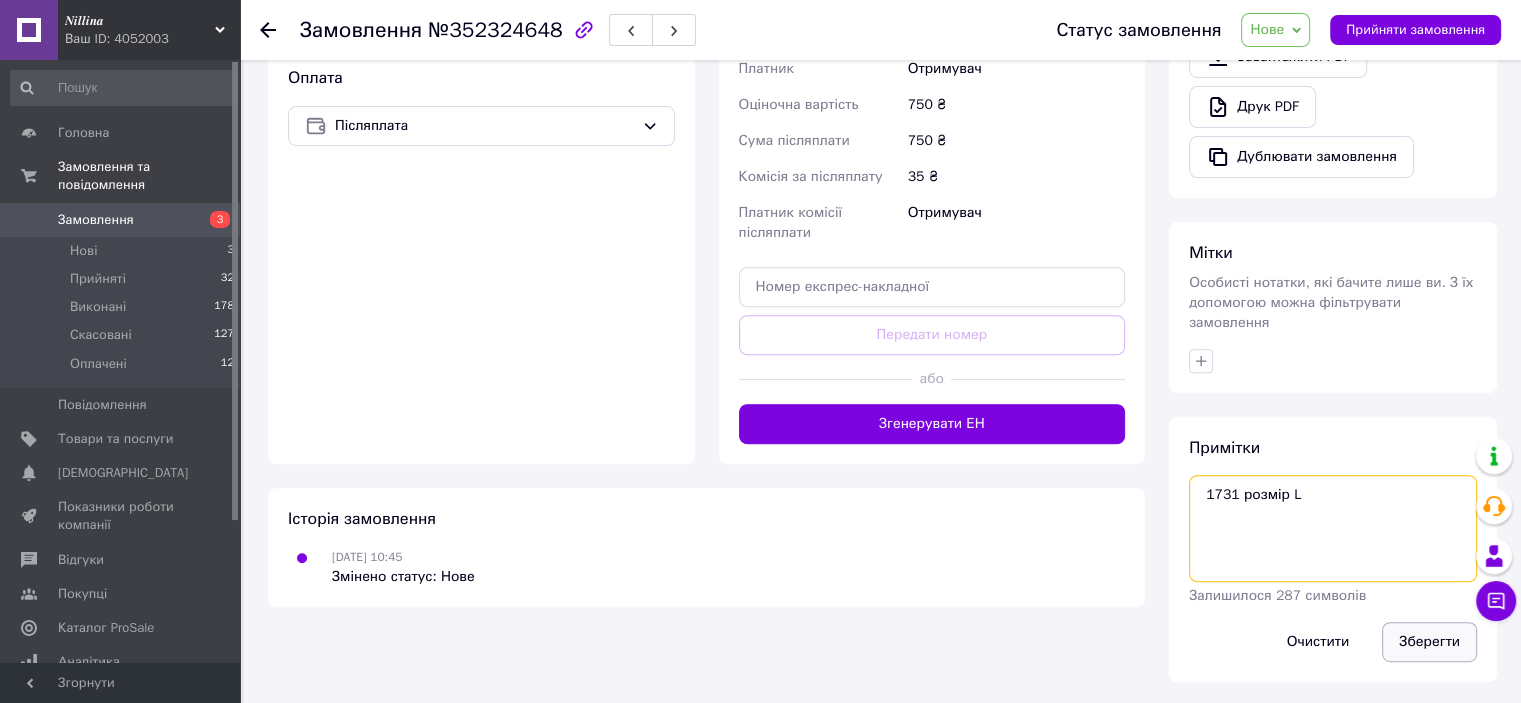 type on "1731 розмір L" 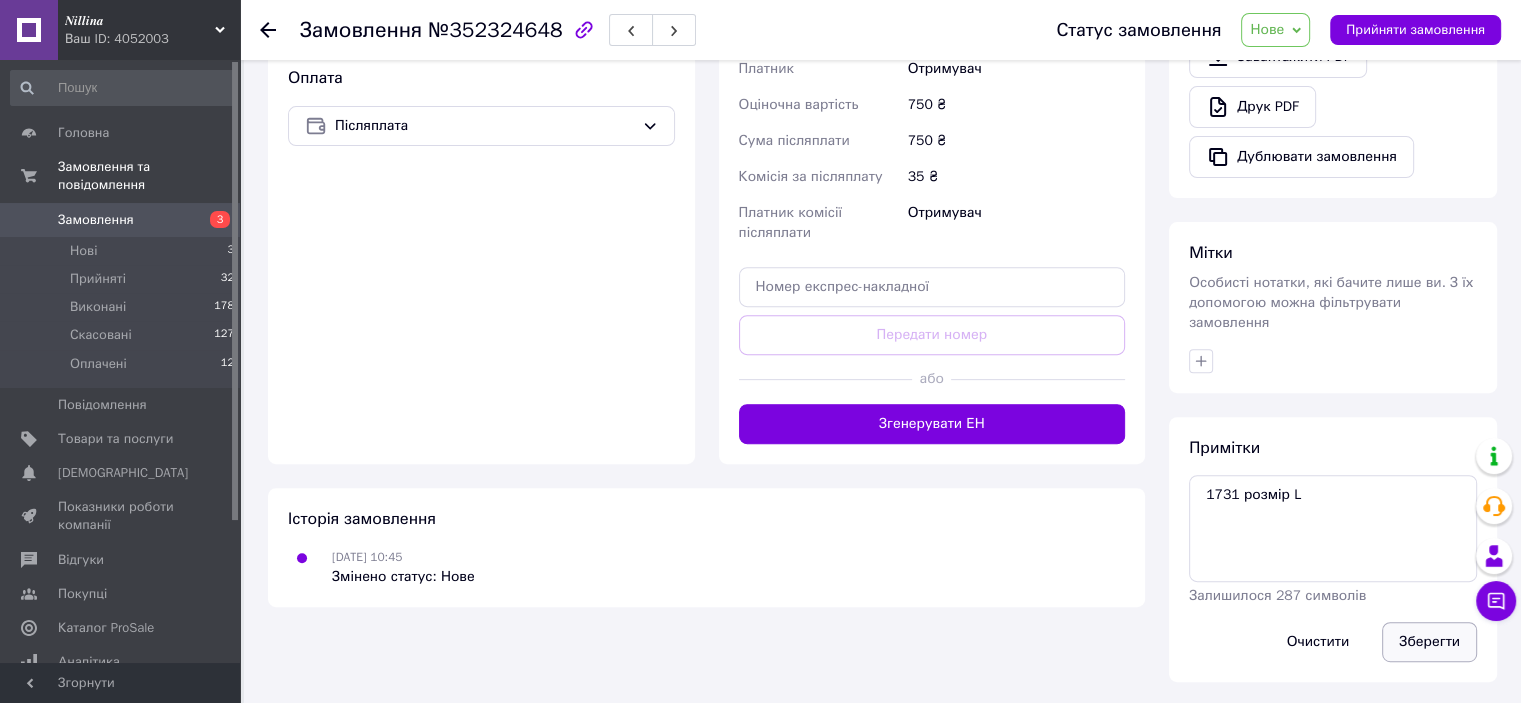 click on "Зберегти" at bounding box center (1429, 642) 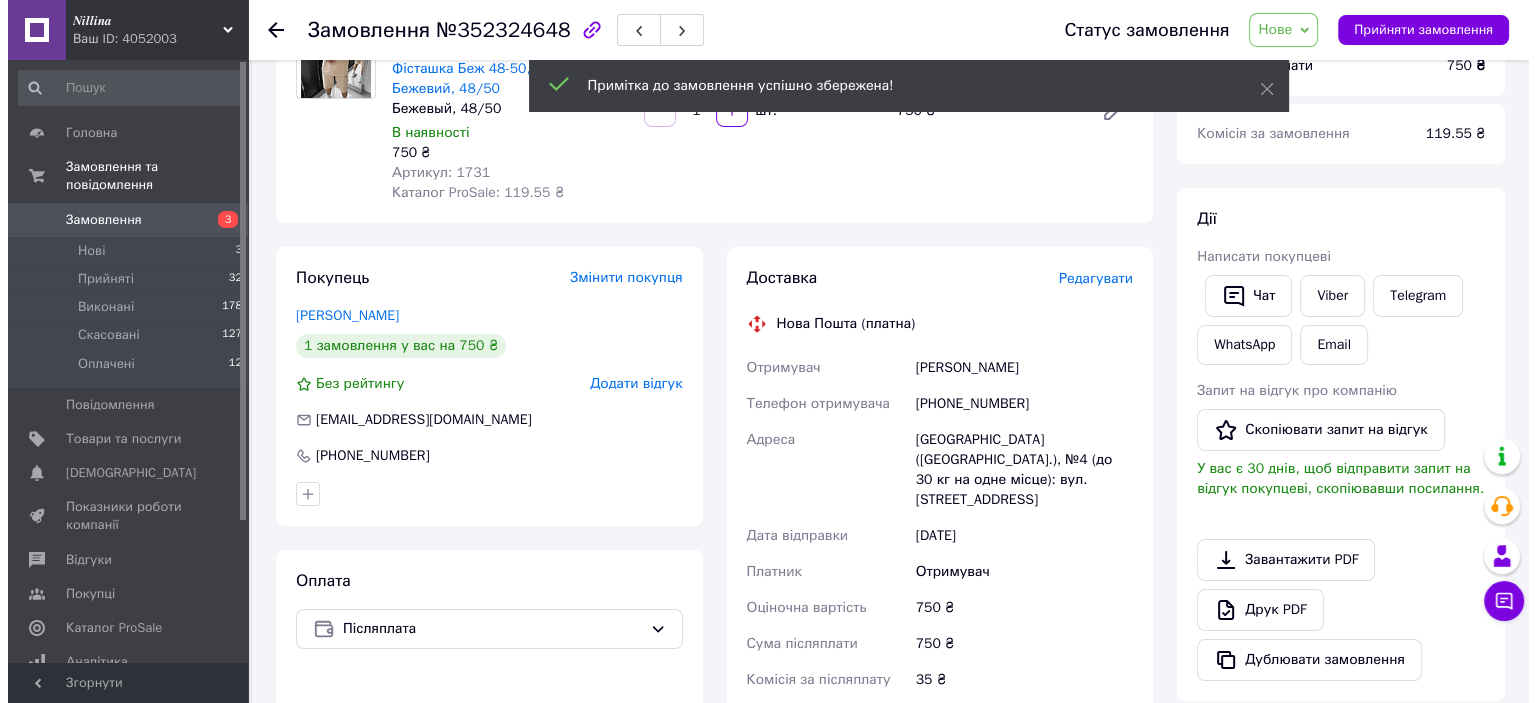 scroll, scrollTop: 115, scrollLeft: 0, axis: vertical 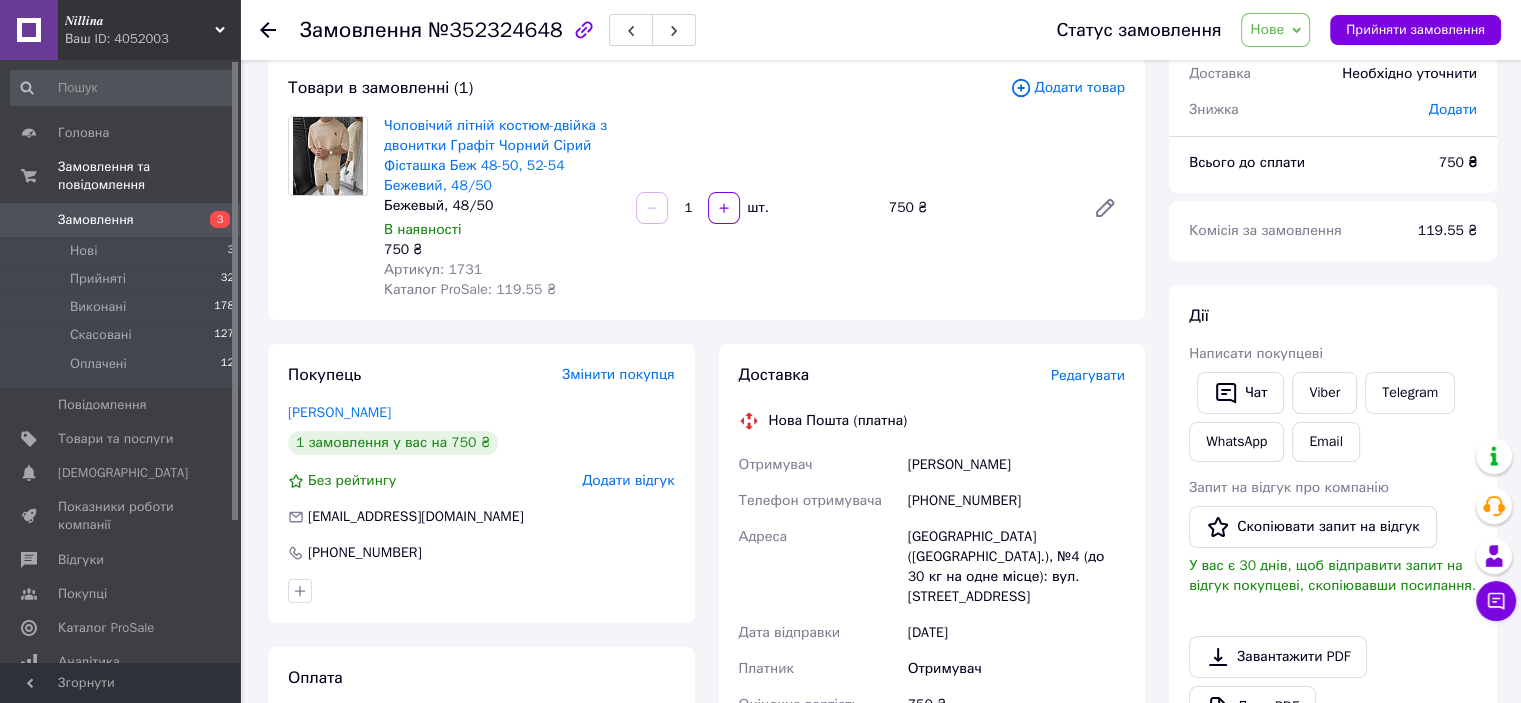 click on "Редагувати" at bounding box center (1088, 375) 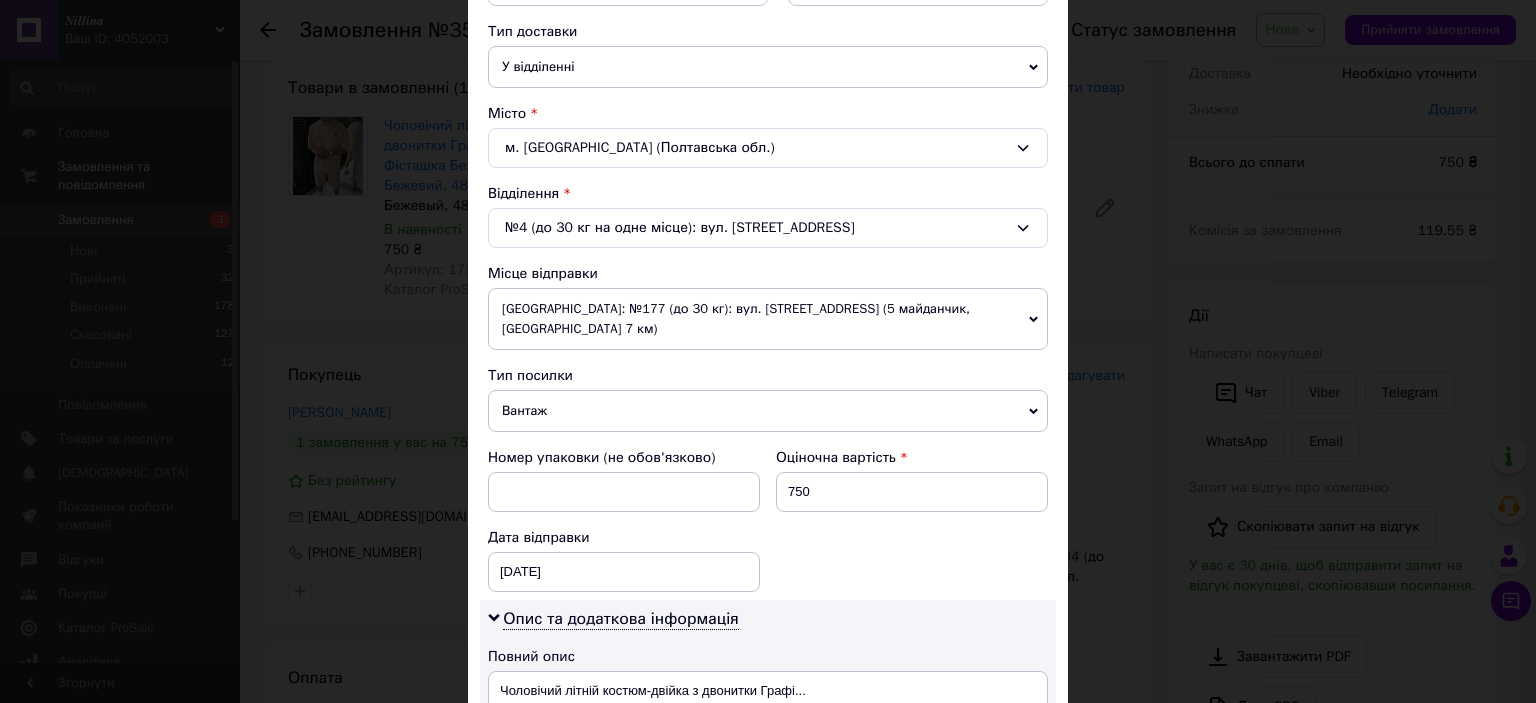 scroll, scrollTop: 500, scrollLeft: 0, axis: vertical 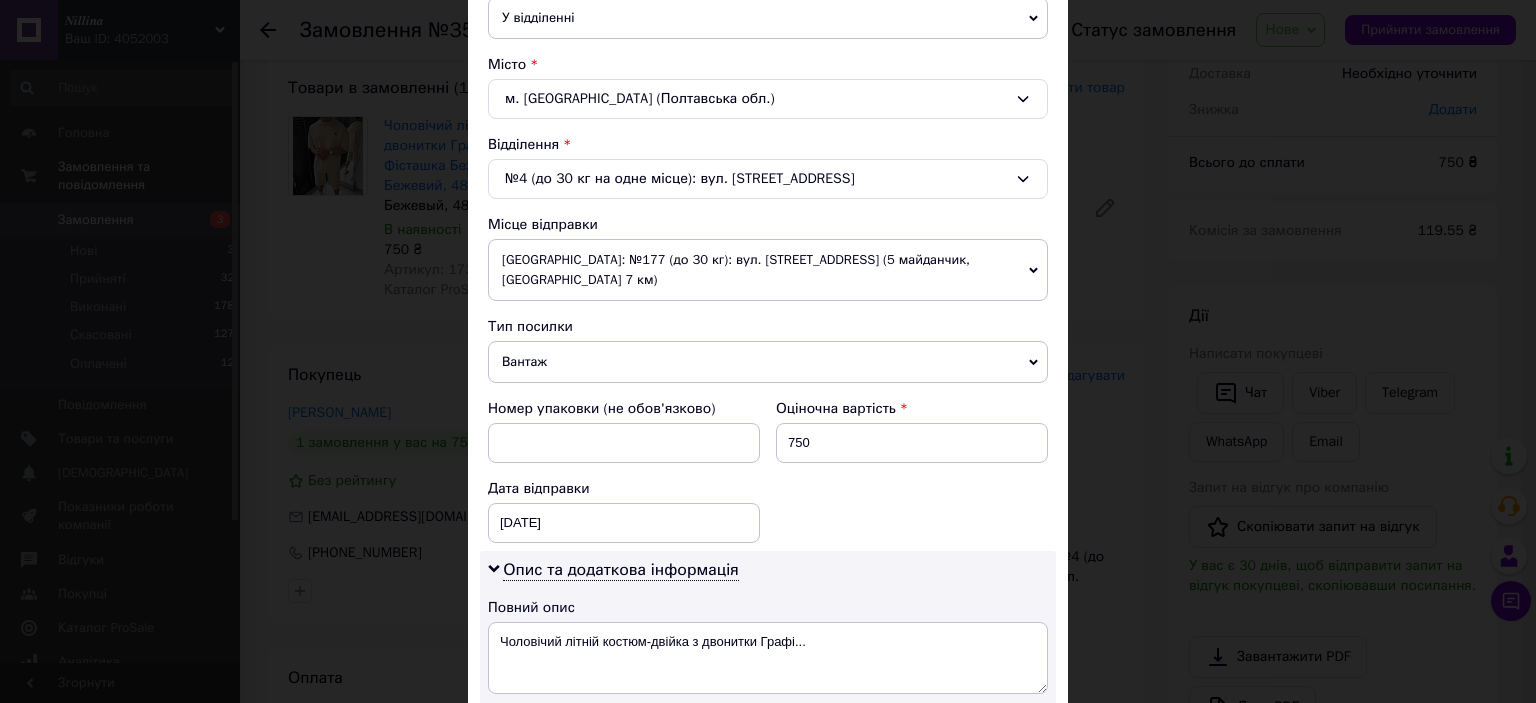 click on "[GEOGRAPHIC_DATA]: №177 (до 30 кг): вул. [STREET_ADDRESS] (5 майданчик, [GEOGRAPHIC_DATA] 7 км)" at bounding box center [768, 270] 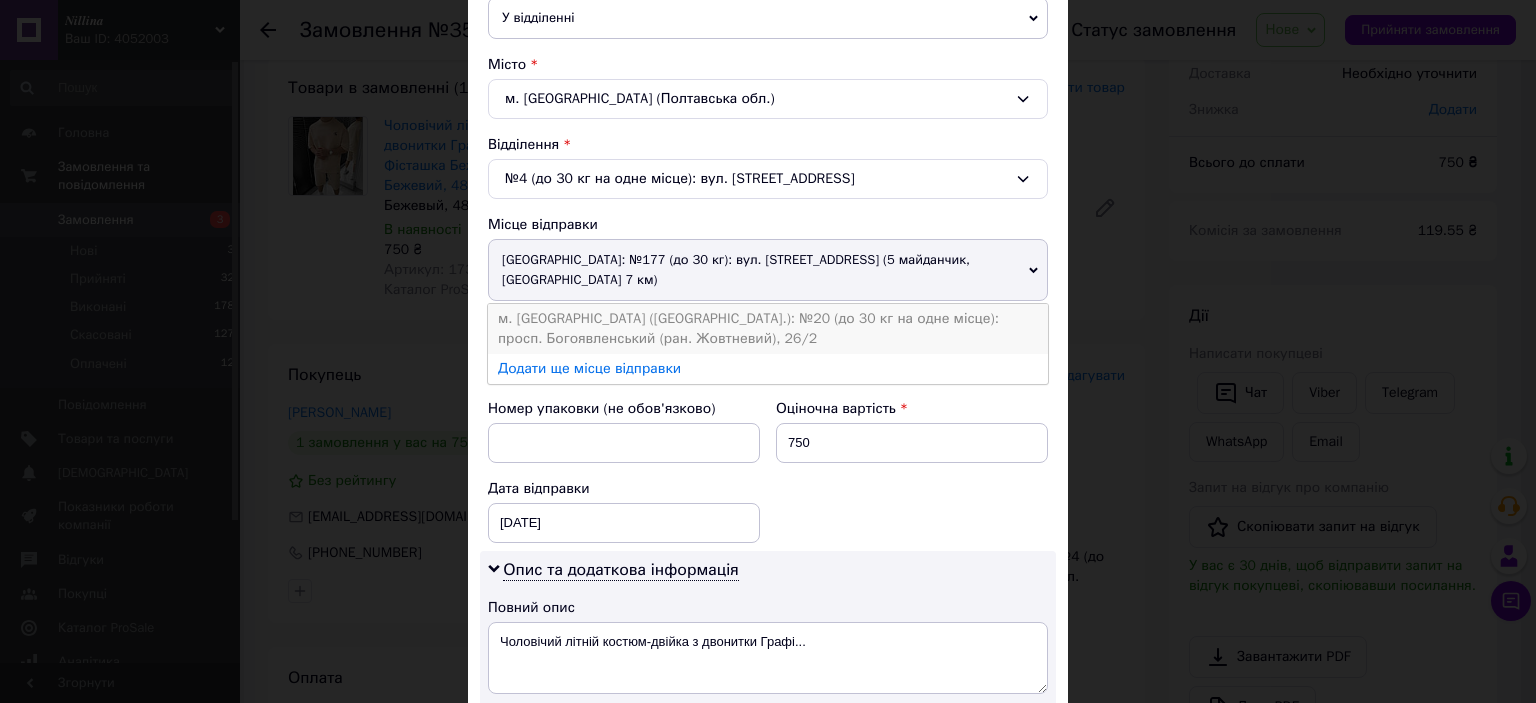 click on "м. [GEOGRAPHIC_DATA] ([GEOGRAPHIC_DATA].): №20 (до 30 кг на одне місце): просп. Богоявленський (ран. Жовтневий), 26/2" at bounding box center (768, 329) 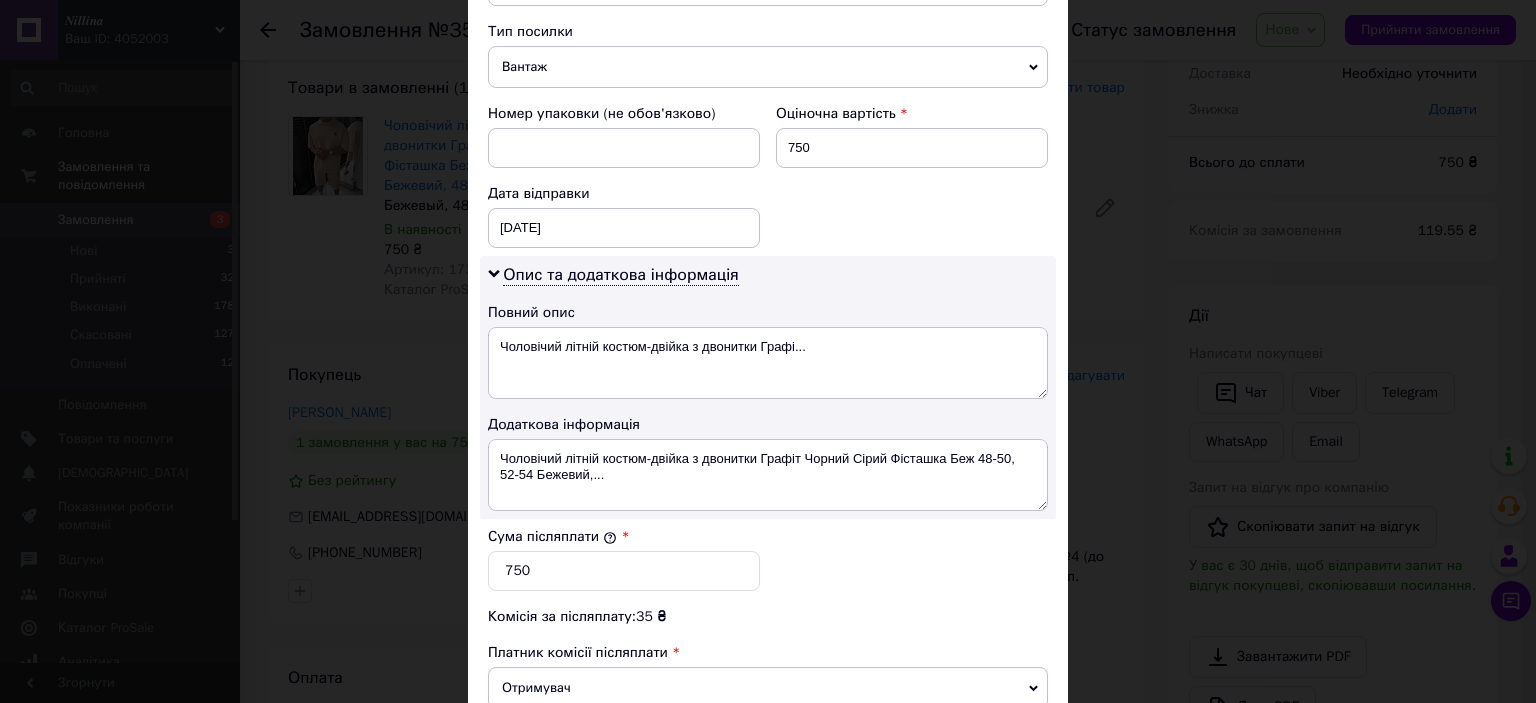 scroll, scrollTop: 800, scrollLeft: 0, axis: vertical 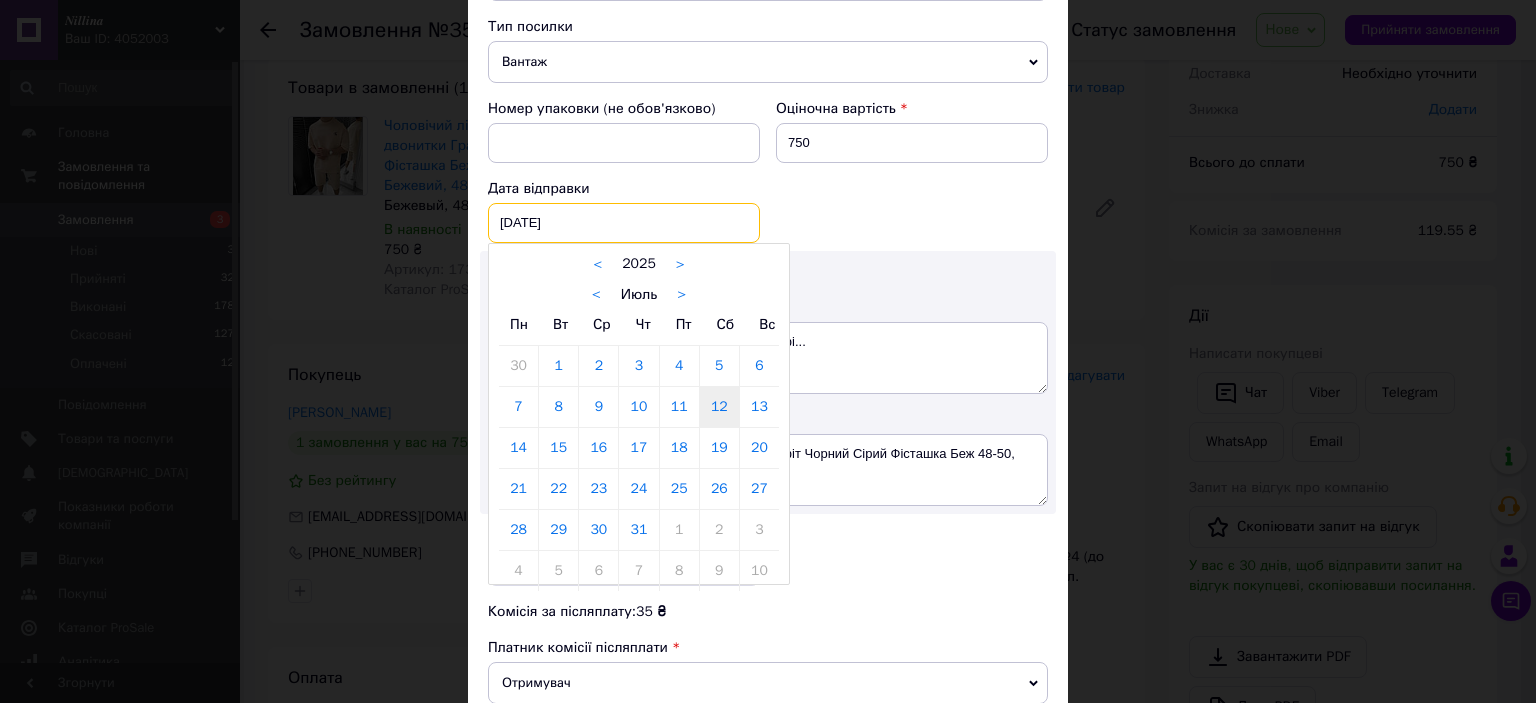 click on "[DATE] < 2025 > < Июль > Пн Вт Ср Чт Пт Сб Вс 30 1 2 3 4 5 6 7 8 9 10 11 12 13 14 15 16 17 18 19 20 21 22 23 24 25 26 27 28 29 30 31 1 2 3 4 5 6 7 8 9 10" at bounding box center [624, 223] 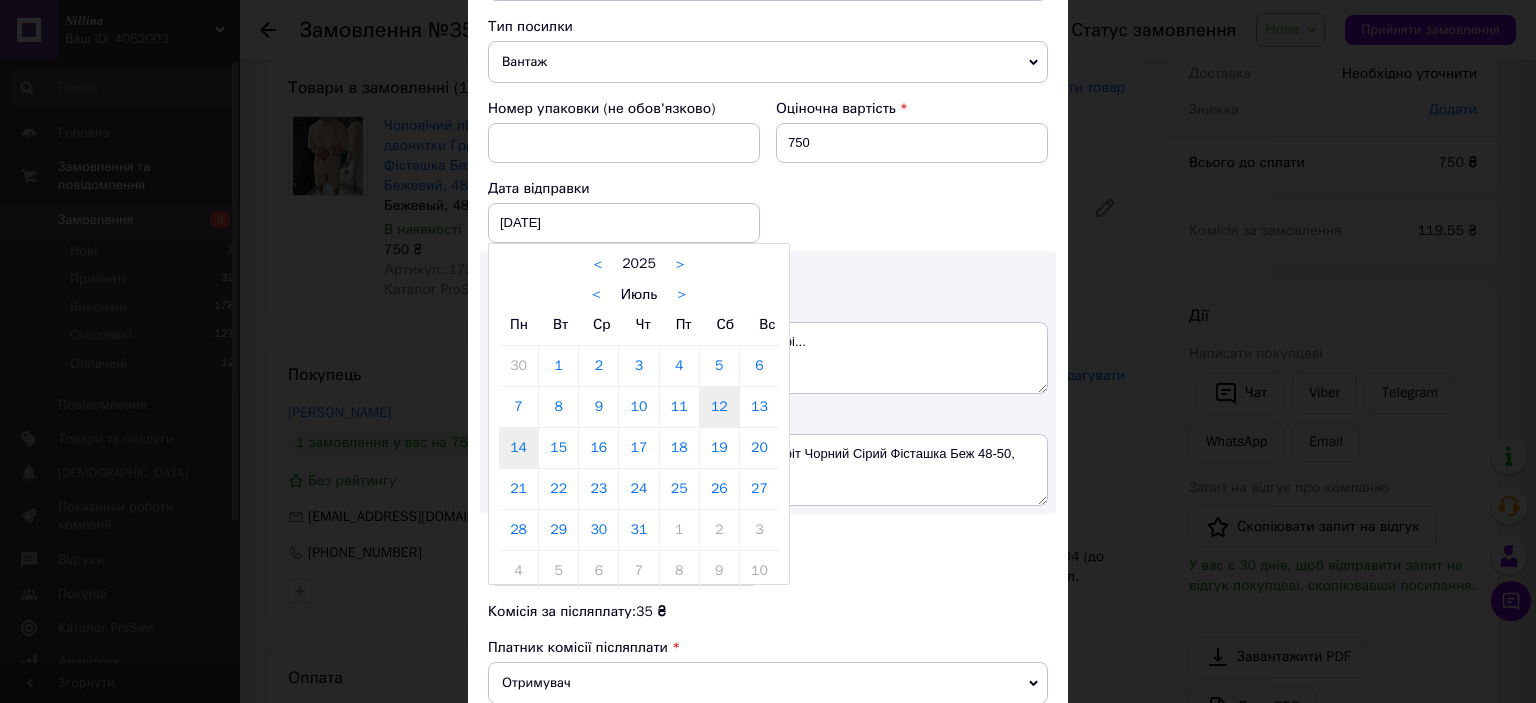 click on "14" at bounding box center (518, 448) 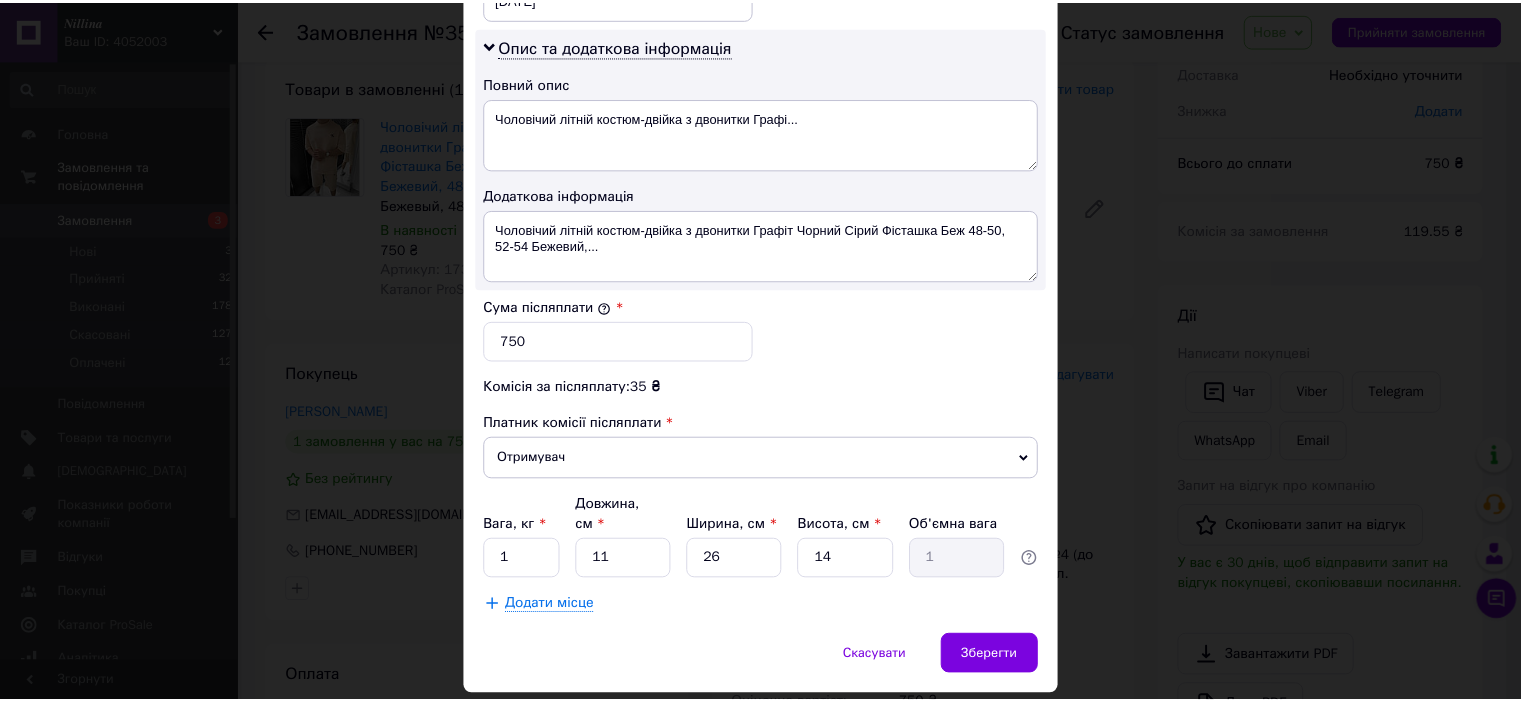 scroll, scrollTop: 1060, scrollLeft: 0, axis: vertical 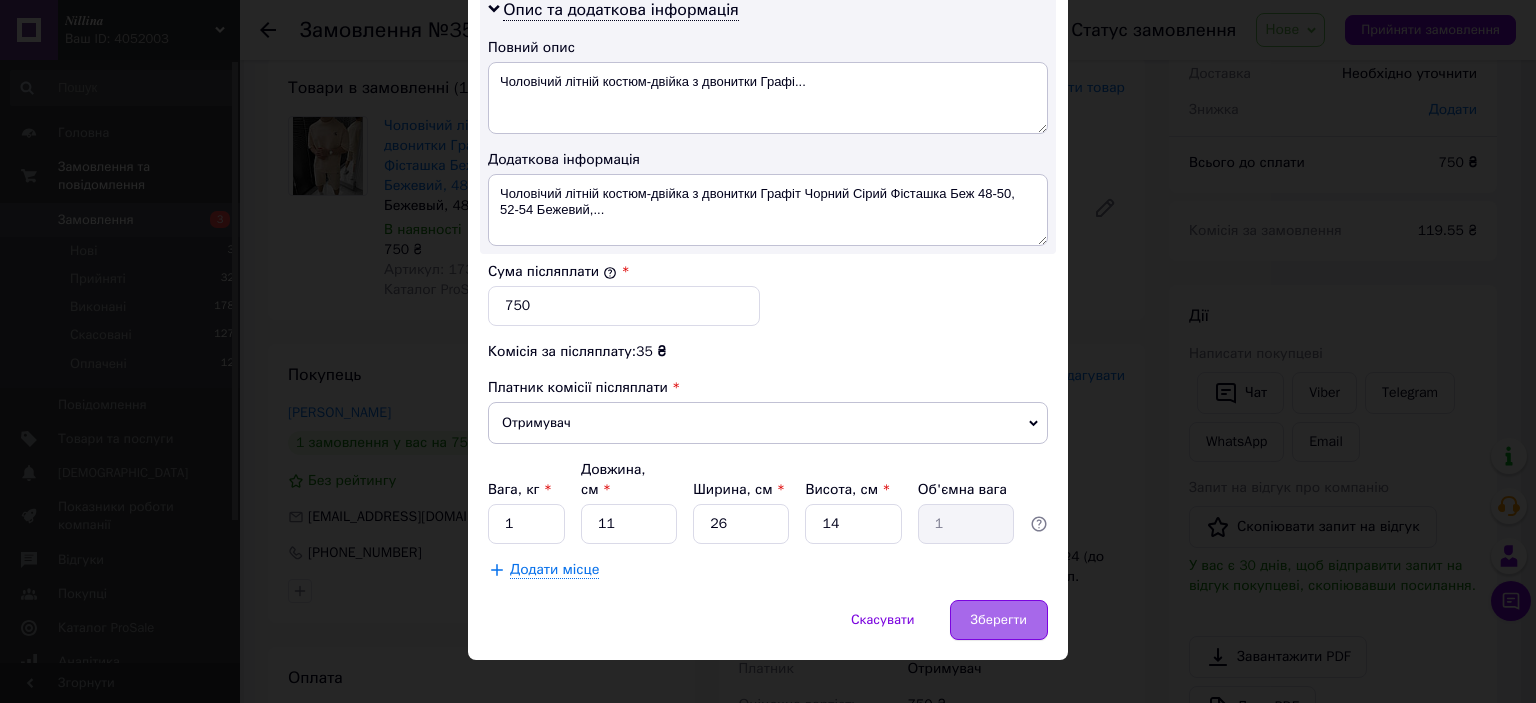 click on "Зберегти" at bounding box center [999, 620] 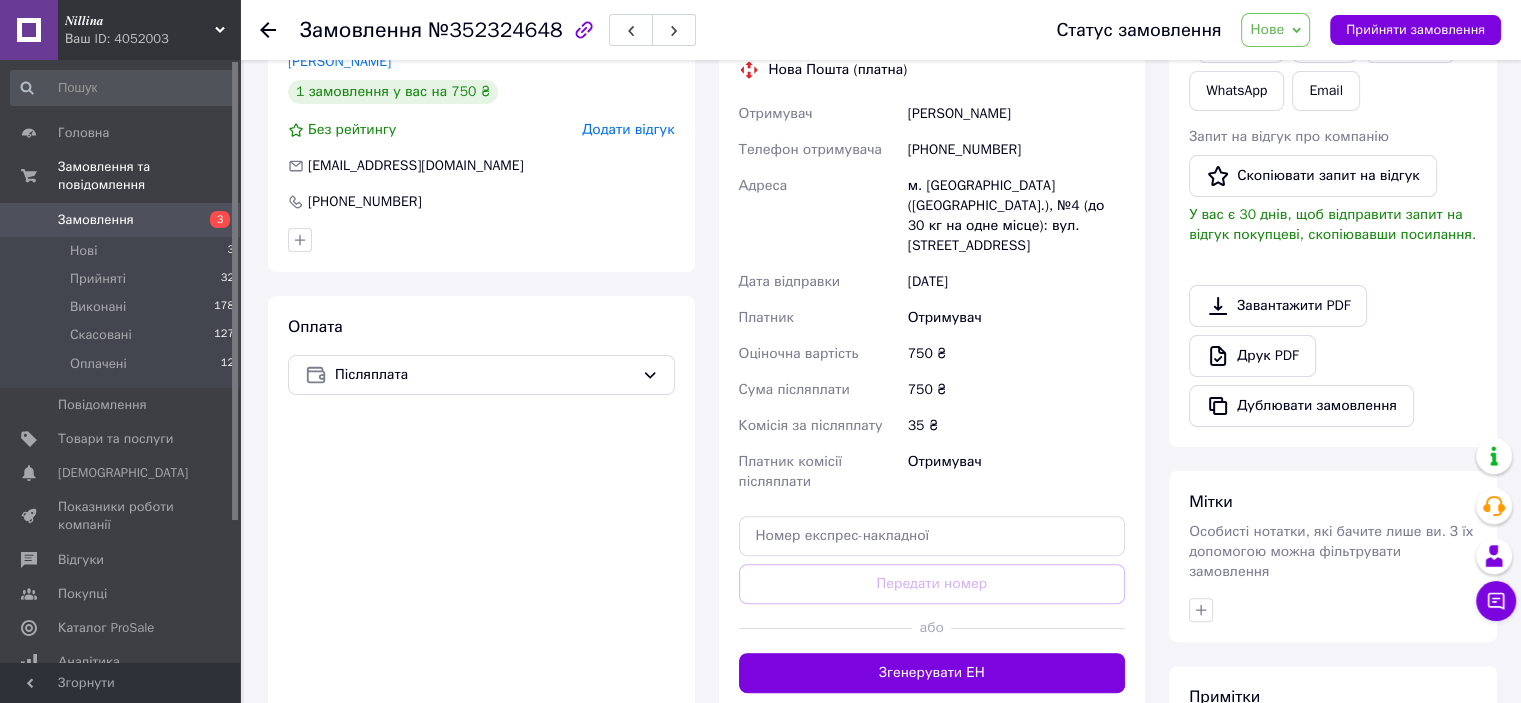 scroll, scrollTop: 515, scrollLeft: 0, axis: vertical 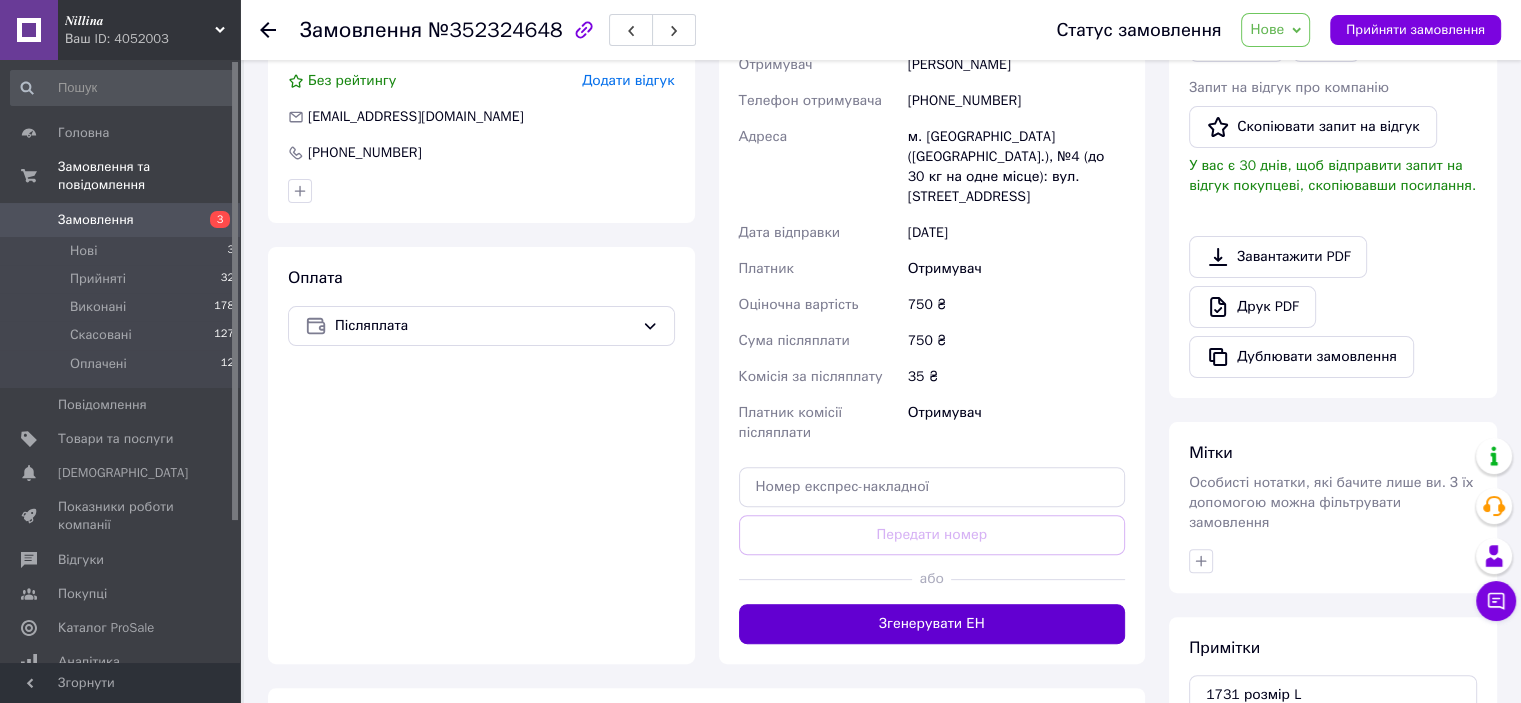 click on "Згенерувати ЕН" at bounding box center (932, 624) 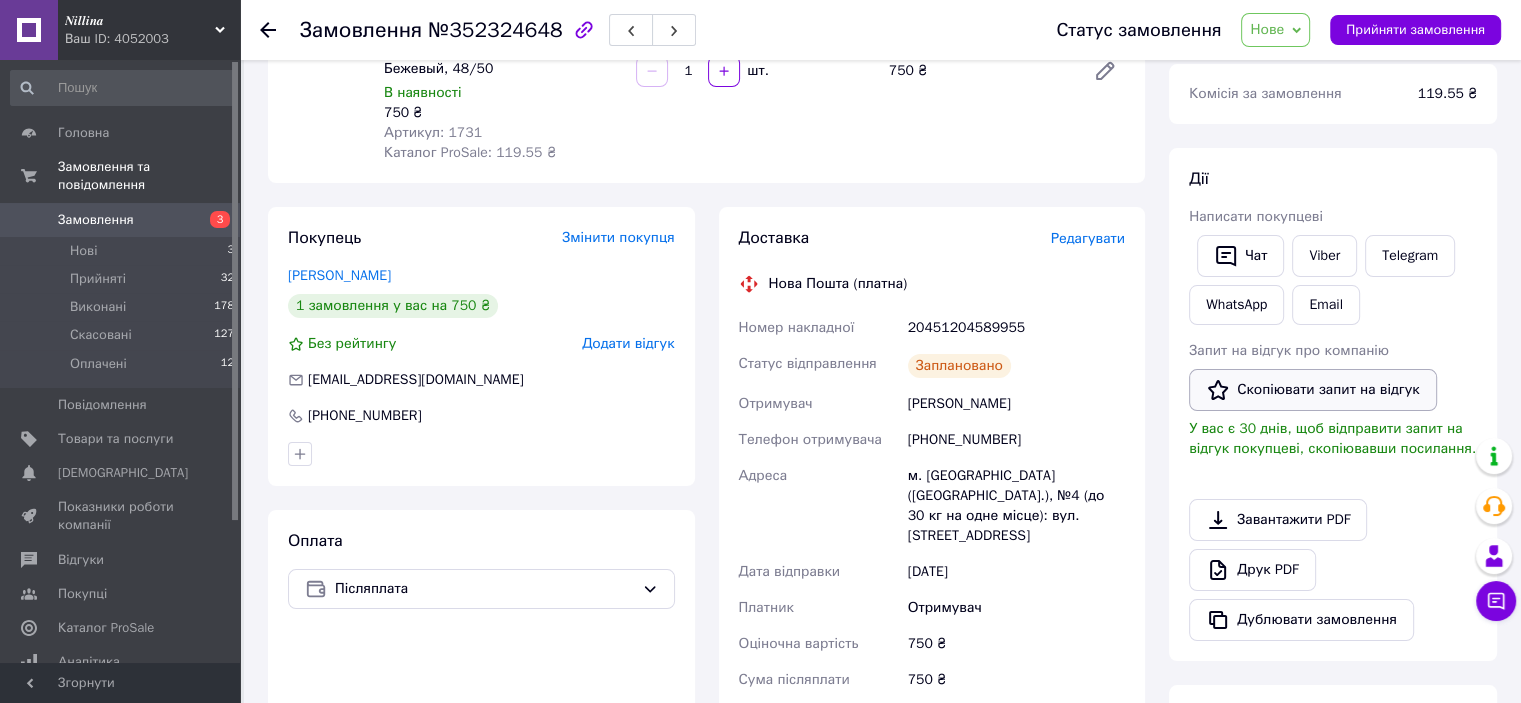 scroll, scrollTop: 215, scrollLeft: 0, axis: vertical 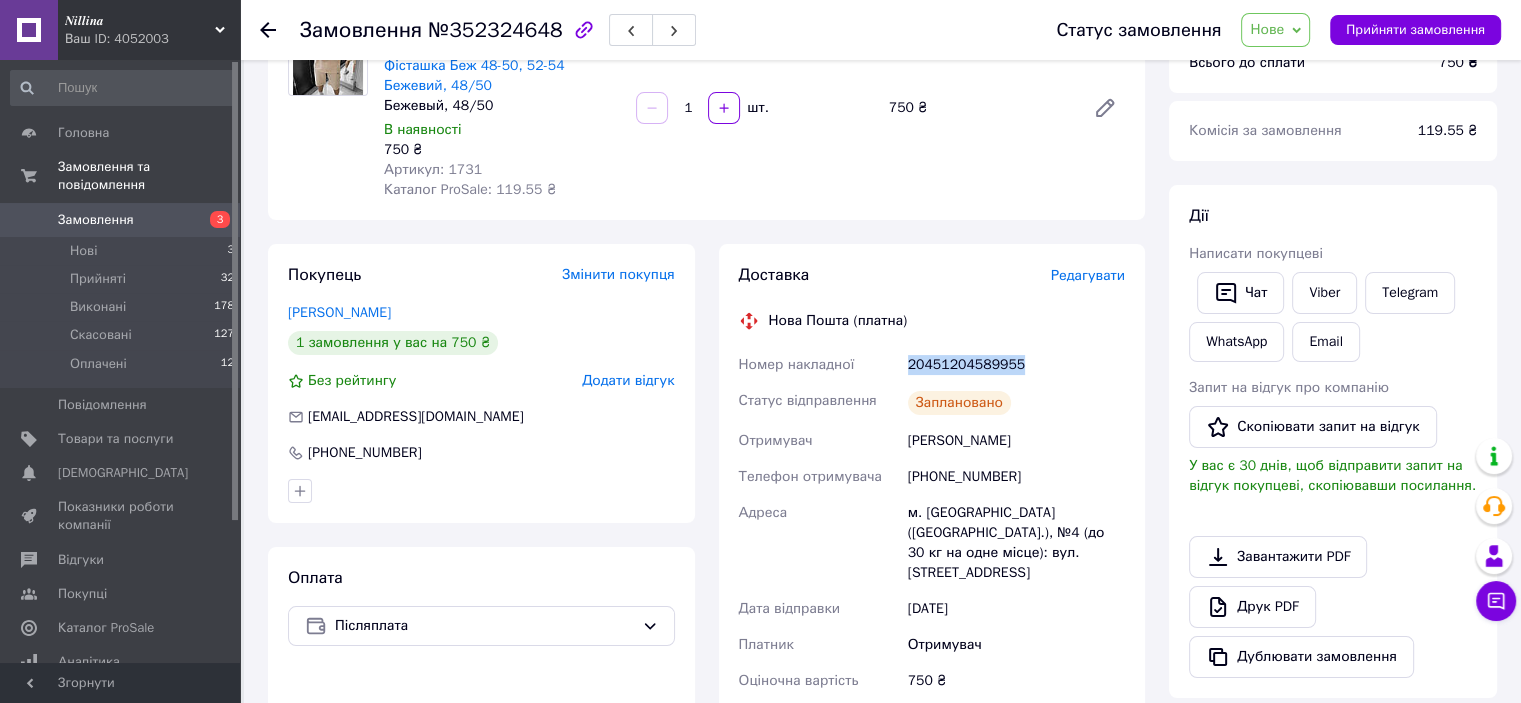 drag, startPoint x: 1020, startPoint y: 351, endPoint x: 908, endPoint y: 348, distance: 112.04017 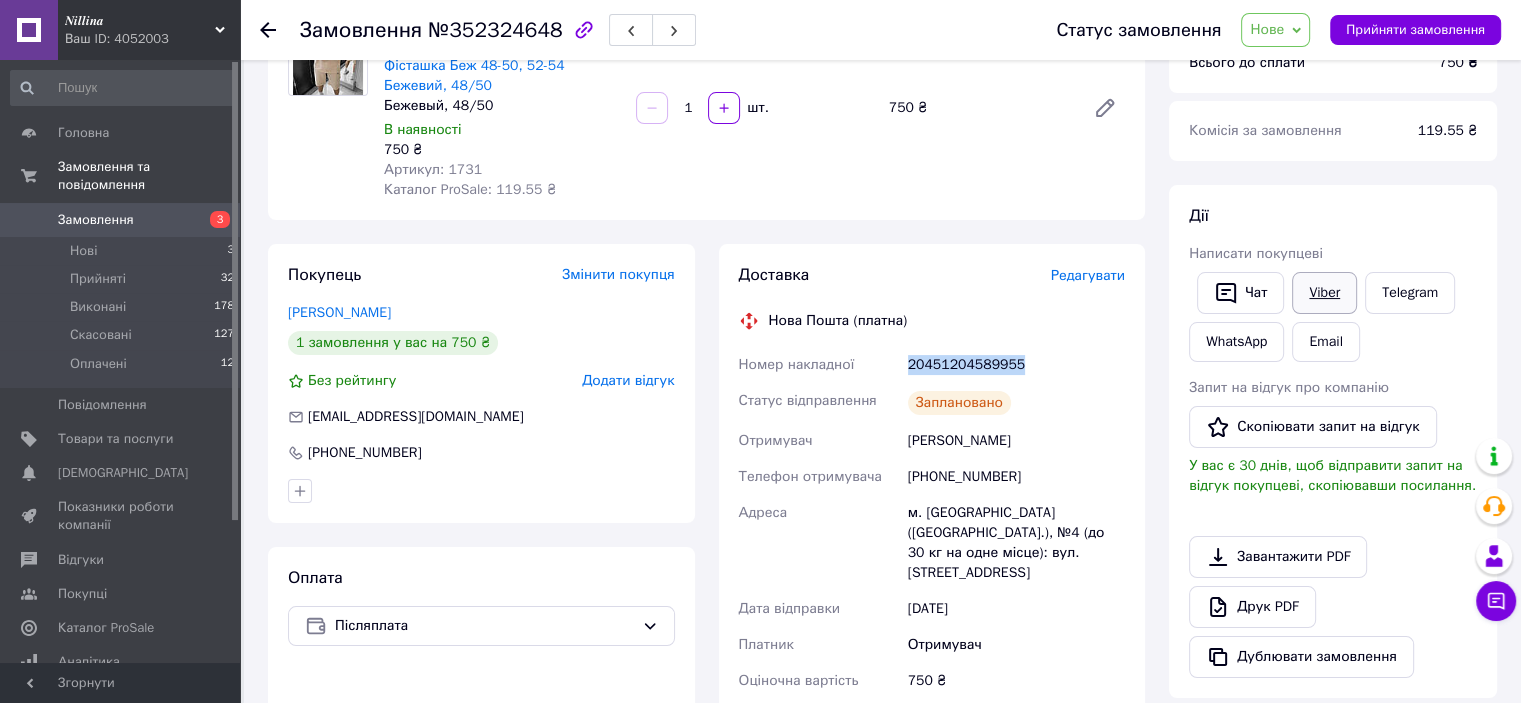 click on "Viber" at bounding box center [1324, 293] 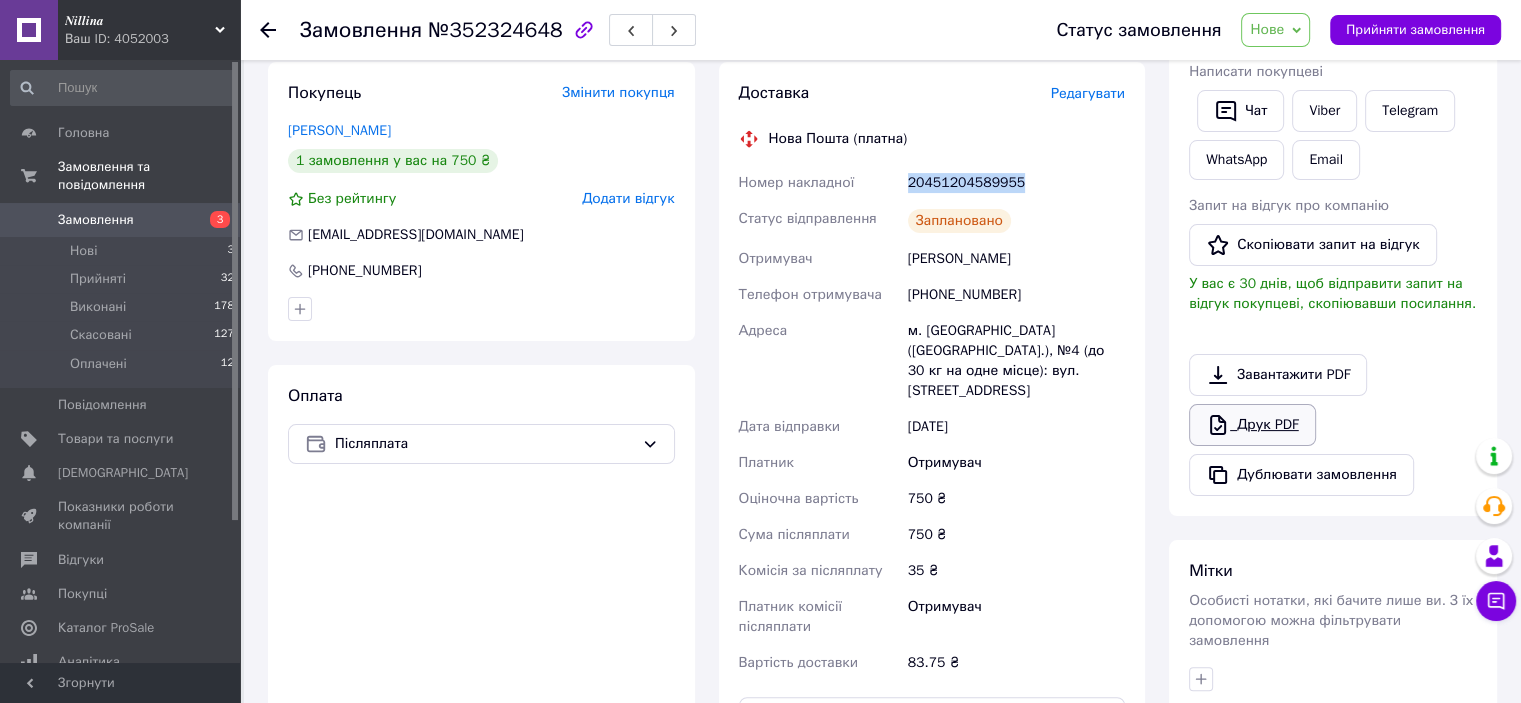 scroll, scrollTop: 415, scrollLeft: 0, axis: vertical 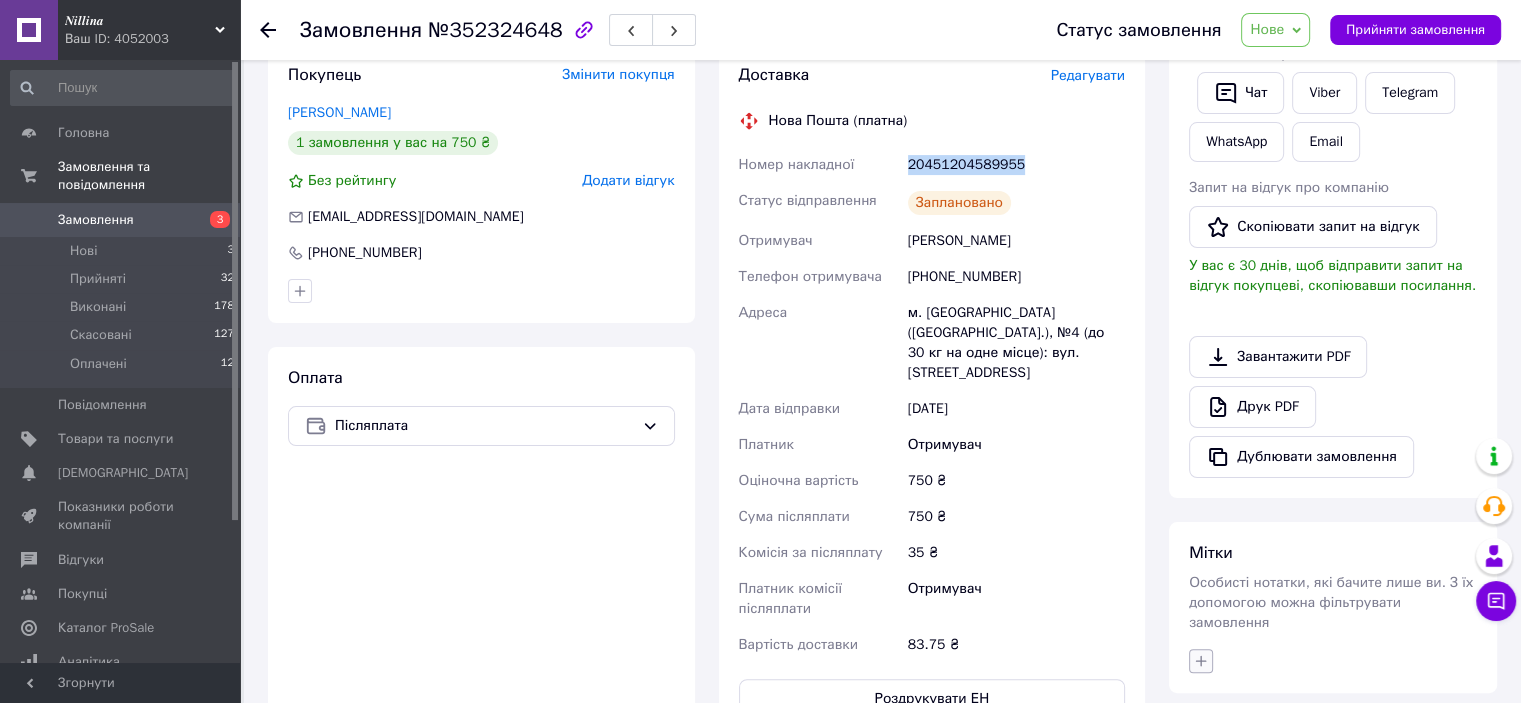 click 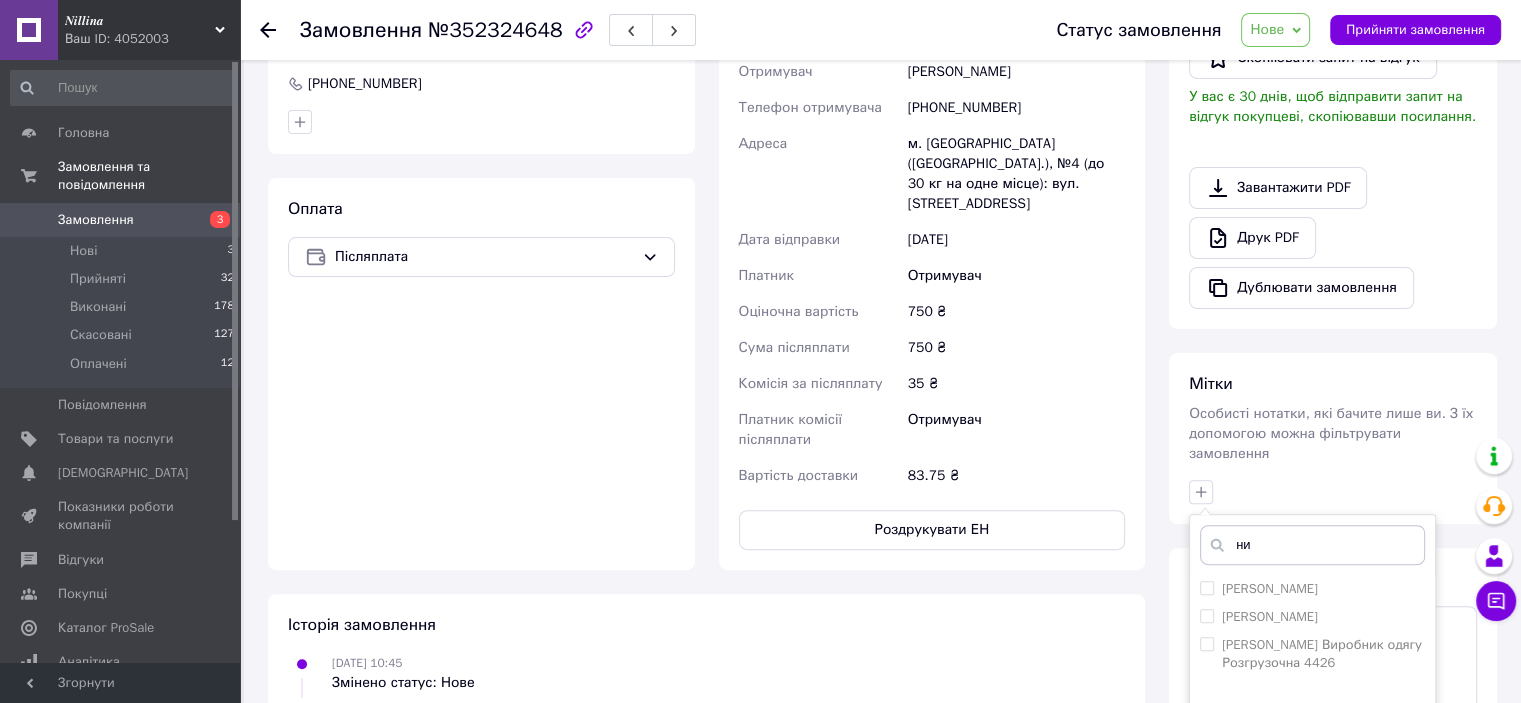 scroll, scrollTop: 622, scrollLeft: 0, axis: vertical 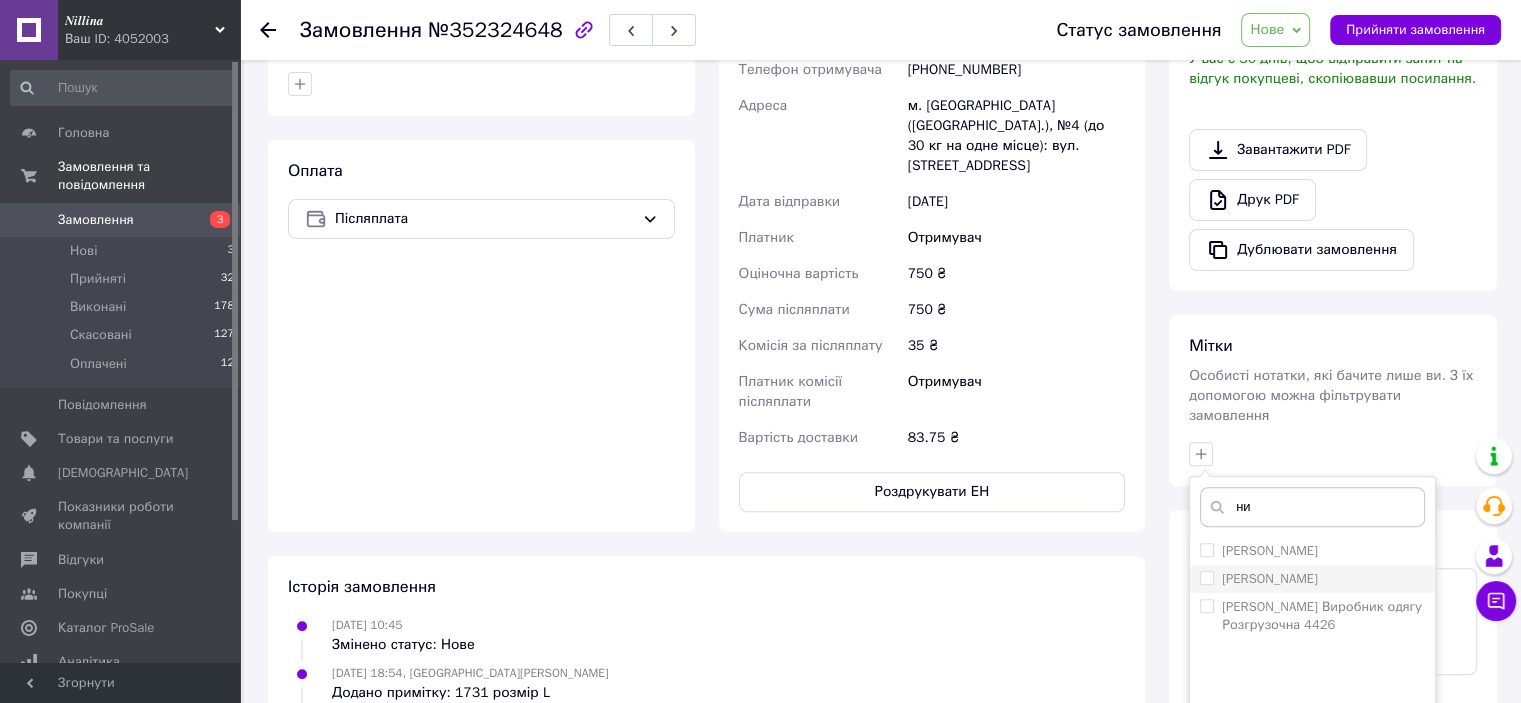 type on "ни" 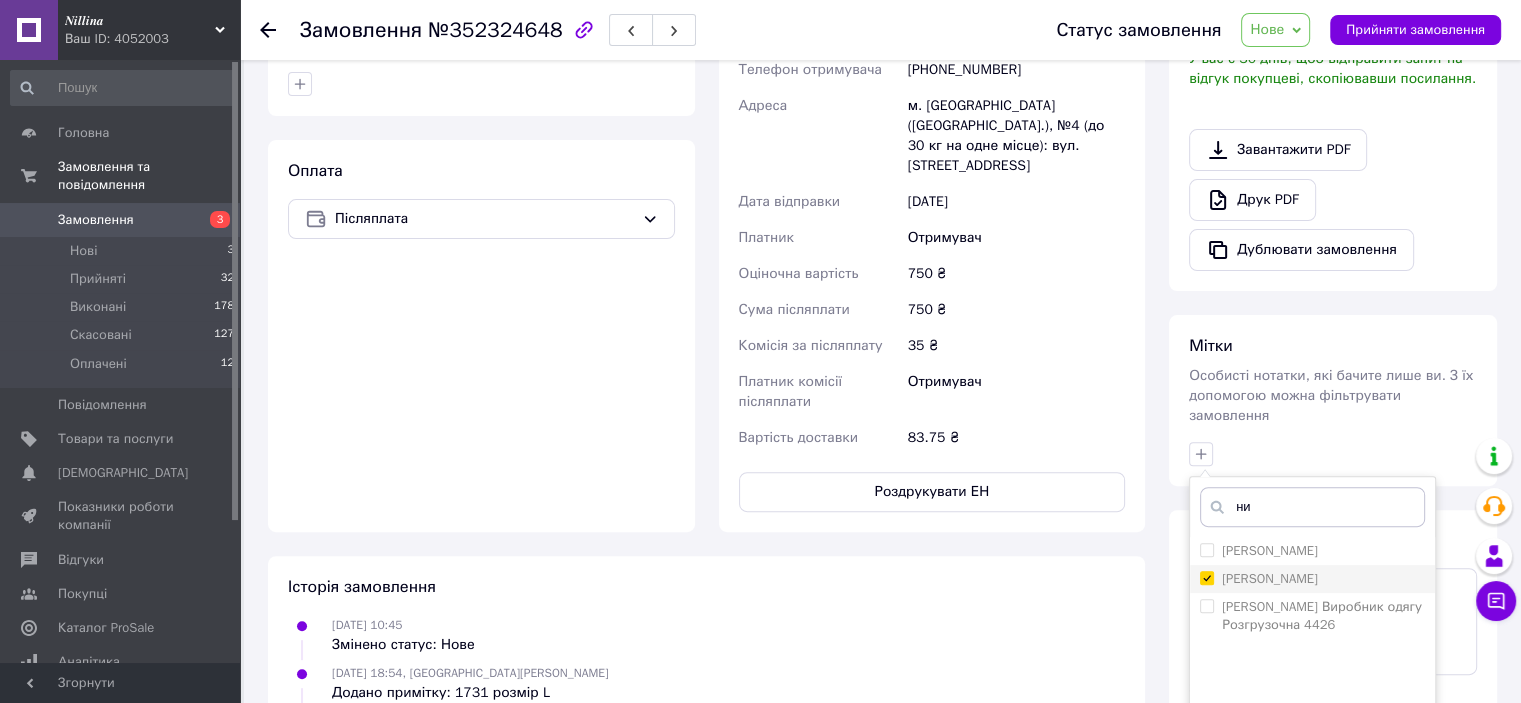 checkbox on "true" 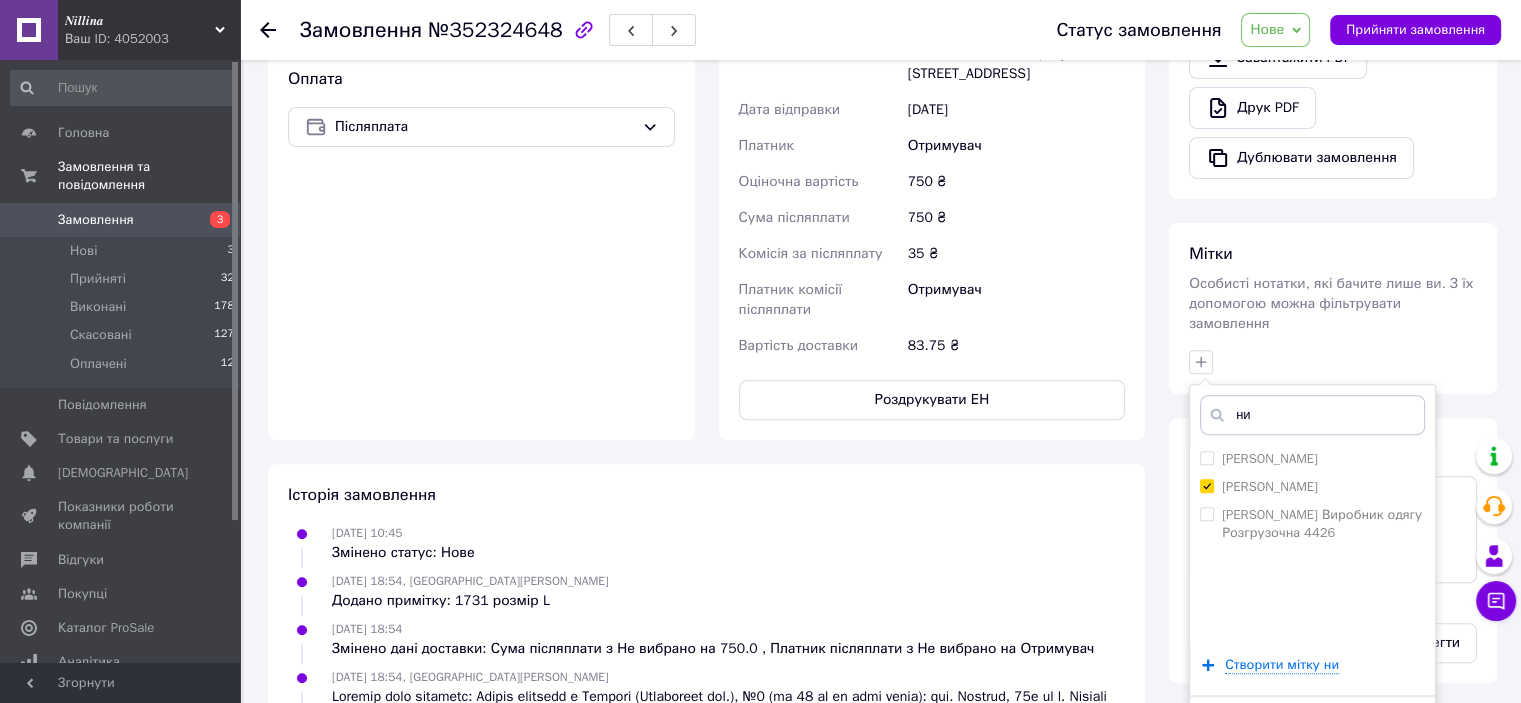 scroll, scrollTop: 822, scrollLeft: 0, axis: vertical 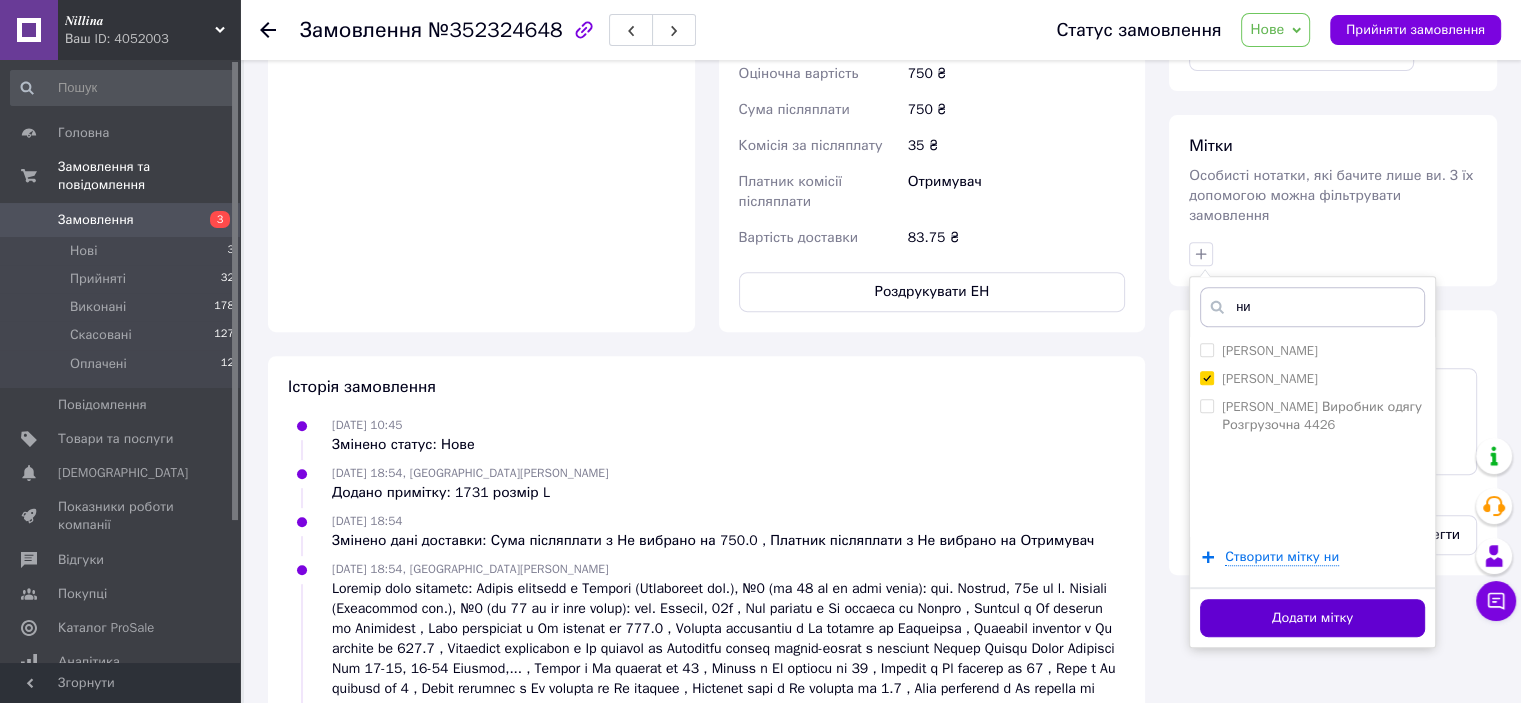 click on "Додати мітку" at bounding box center (1312, 618) 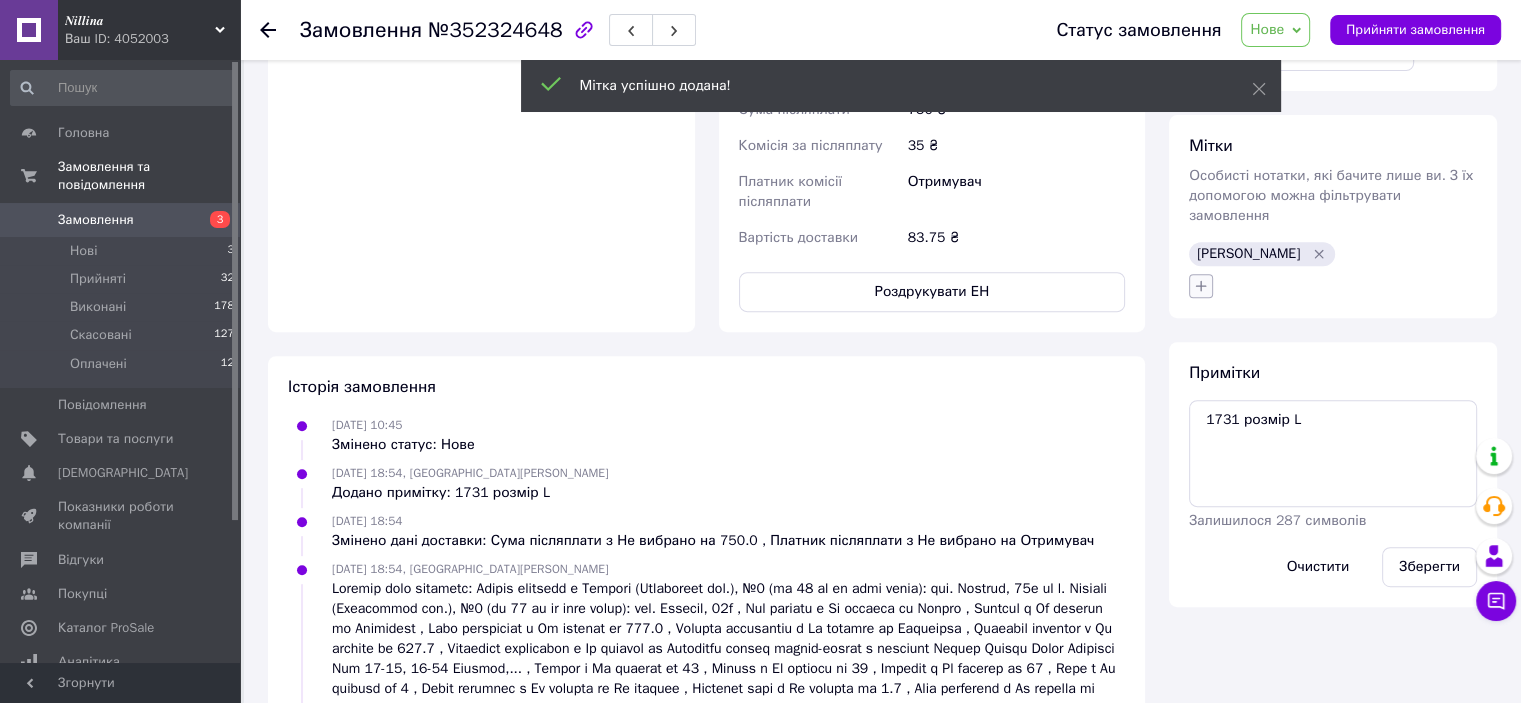 click 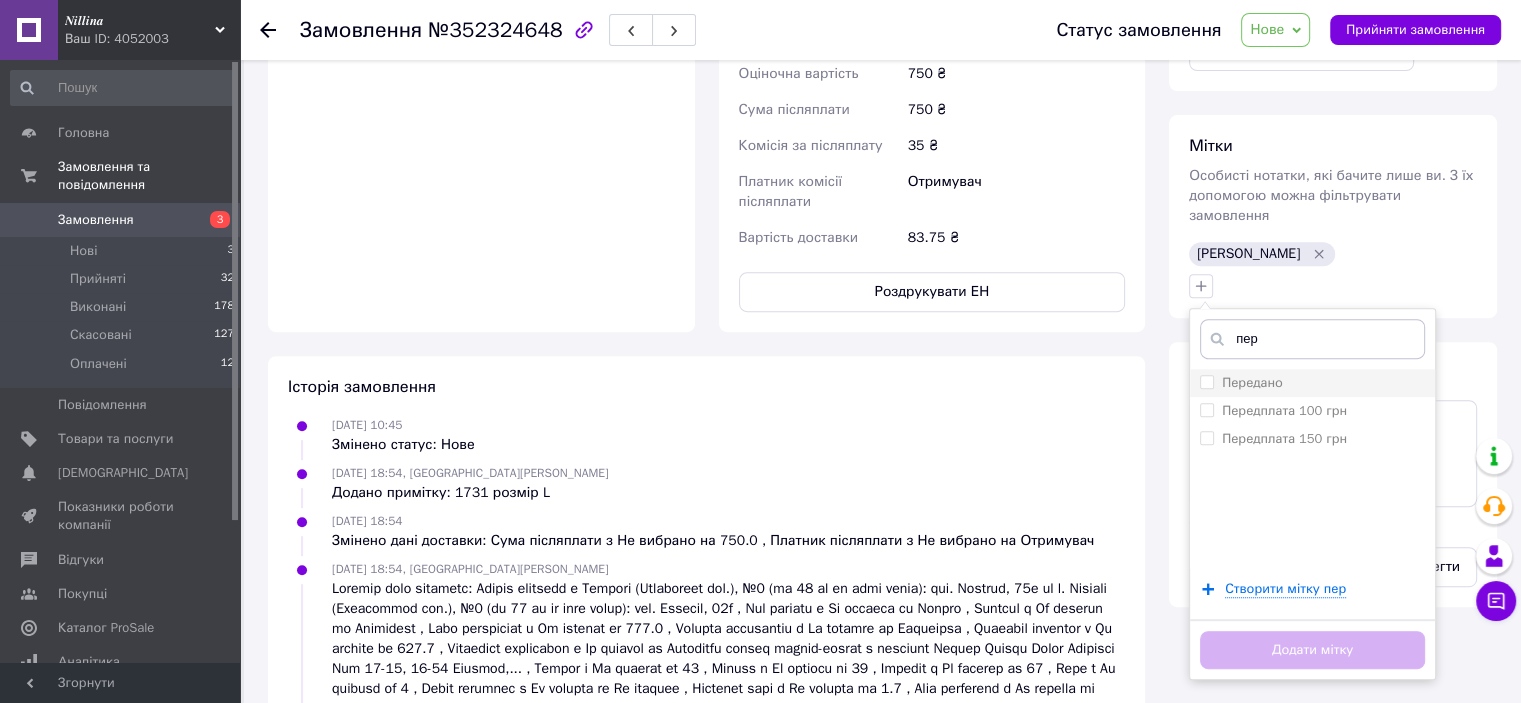 type on "пер" 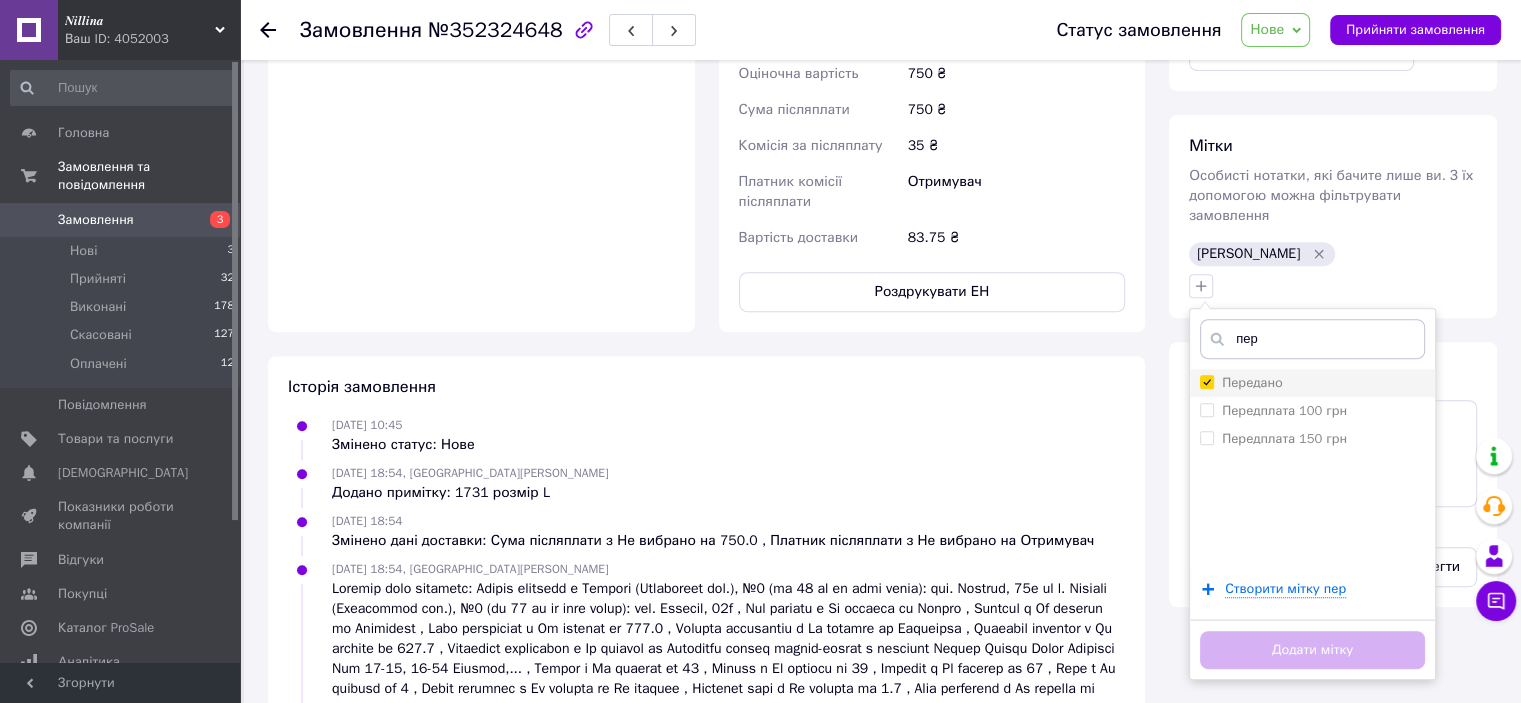 checkbox on "true" 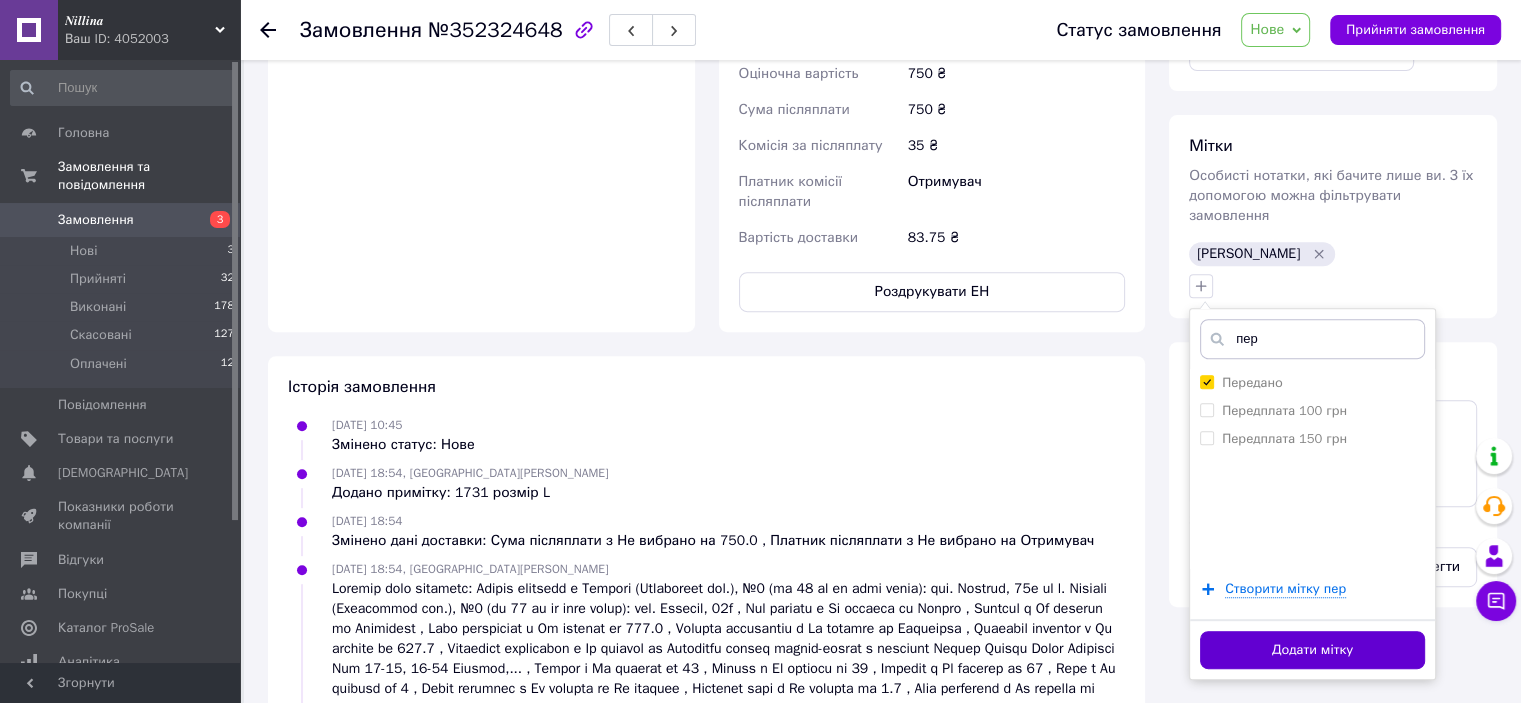 click on "Додати мітку" at bounding box center (1312, 650) 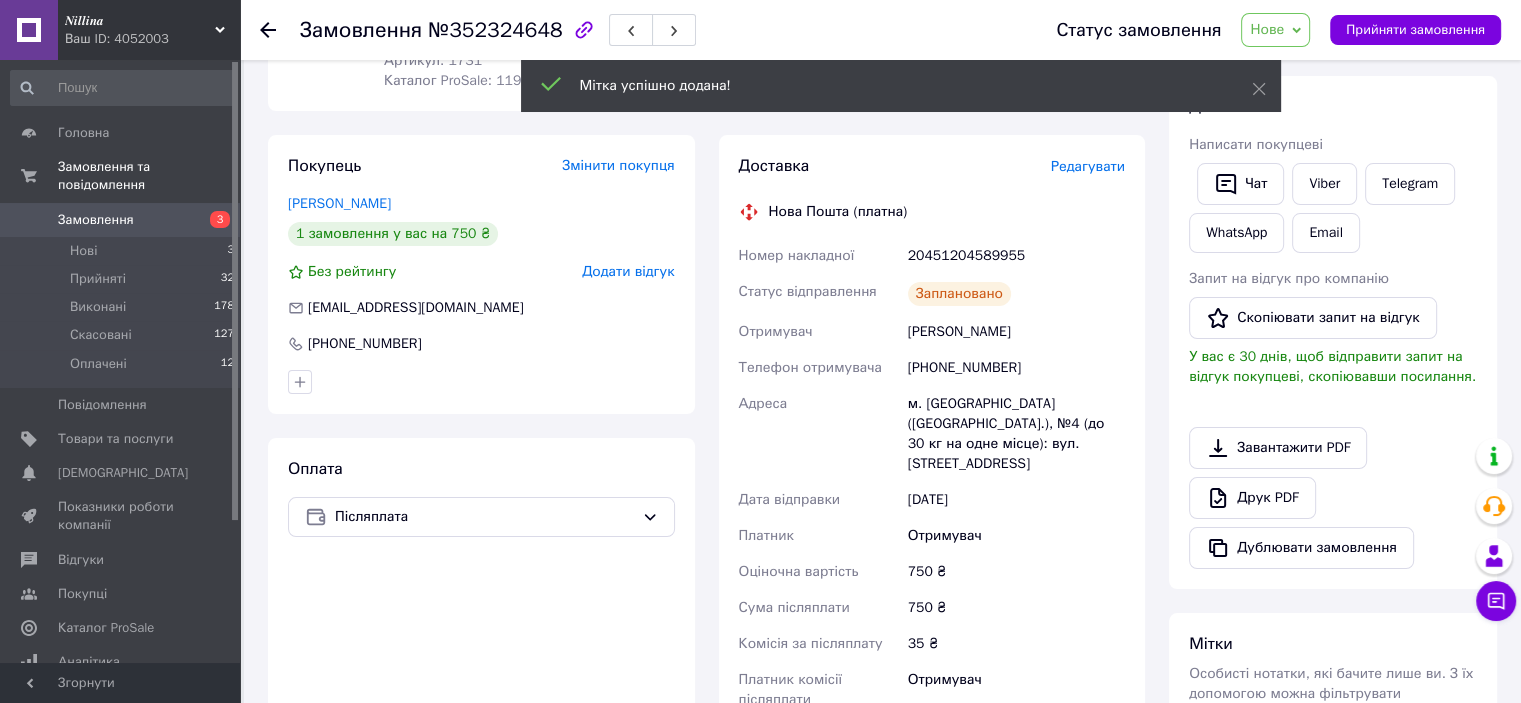 scroll, scrollTop: 322, scrollLeft: 0, axis: vertical 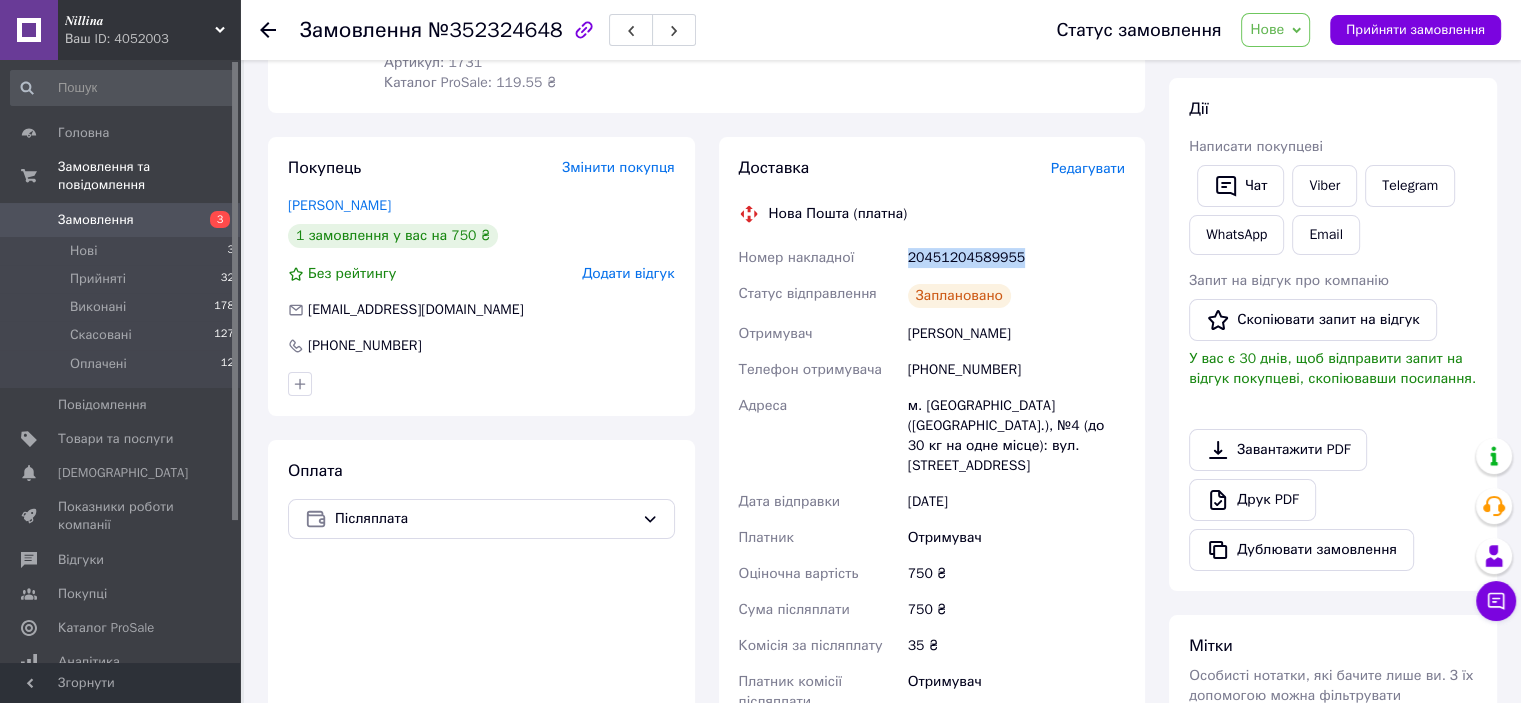drag, startPoint x: 1023, startPoint y: 257, endPoint x: 898, endPoint y: 240, distance: 126.1507 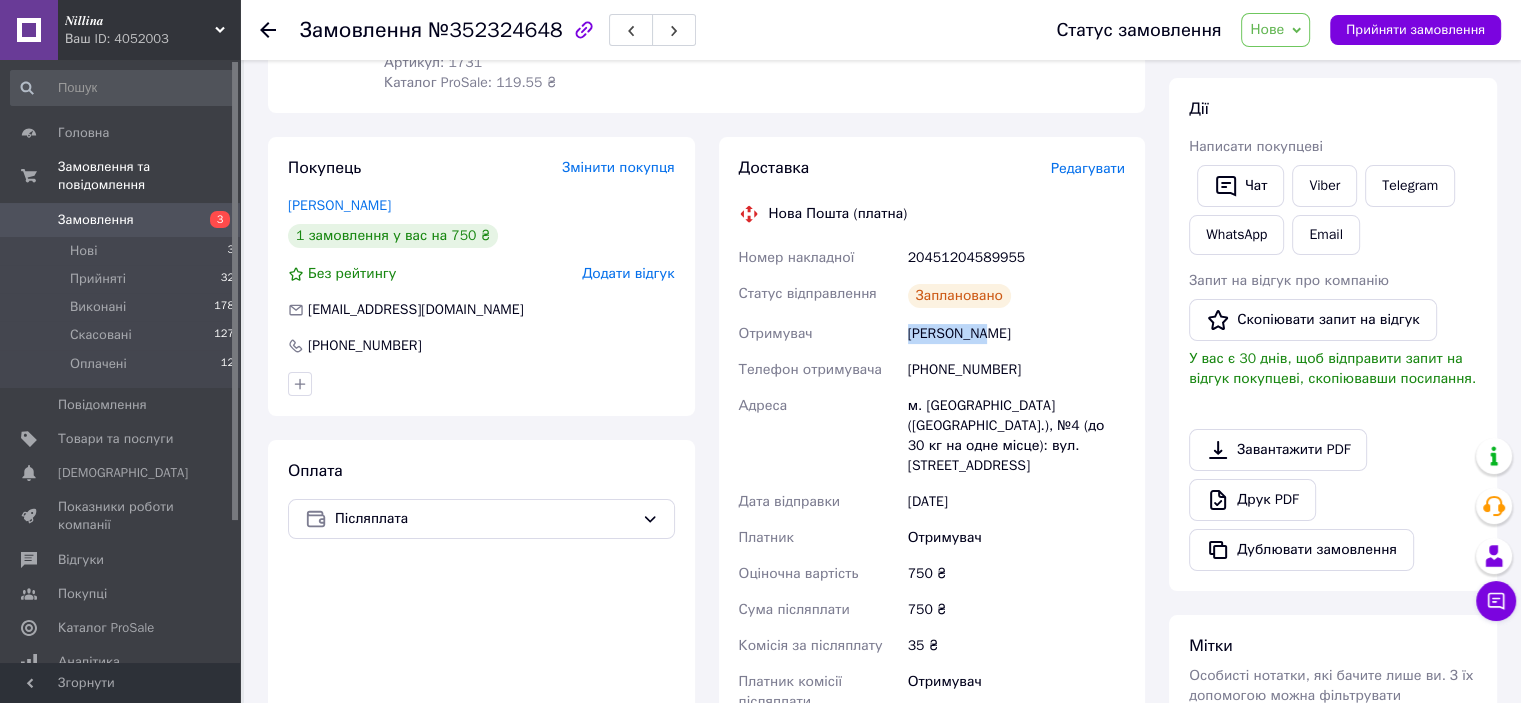 drag, startPoint x: 994, startPoint y: 341, endPoint x: 895, endPoint y: 330, distance: 99.60924 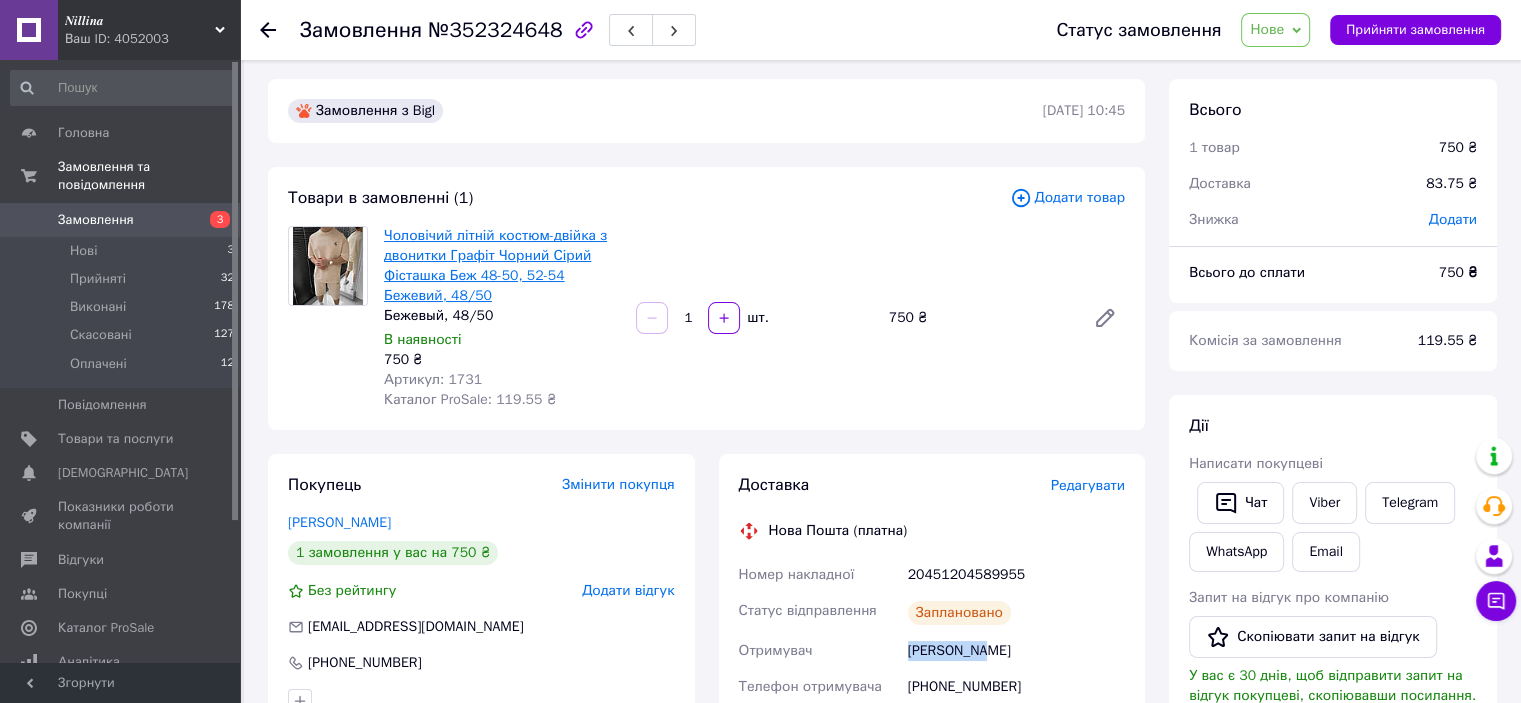 scroll, scrollTop: 0, scrollLeft: 0, axis: both 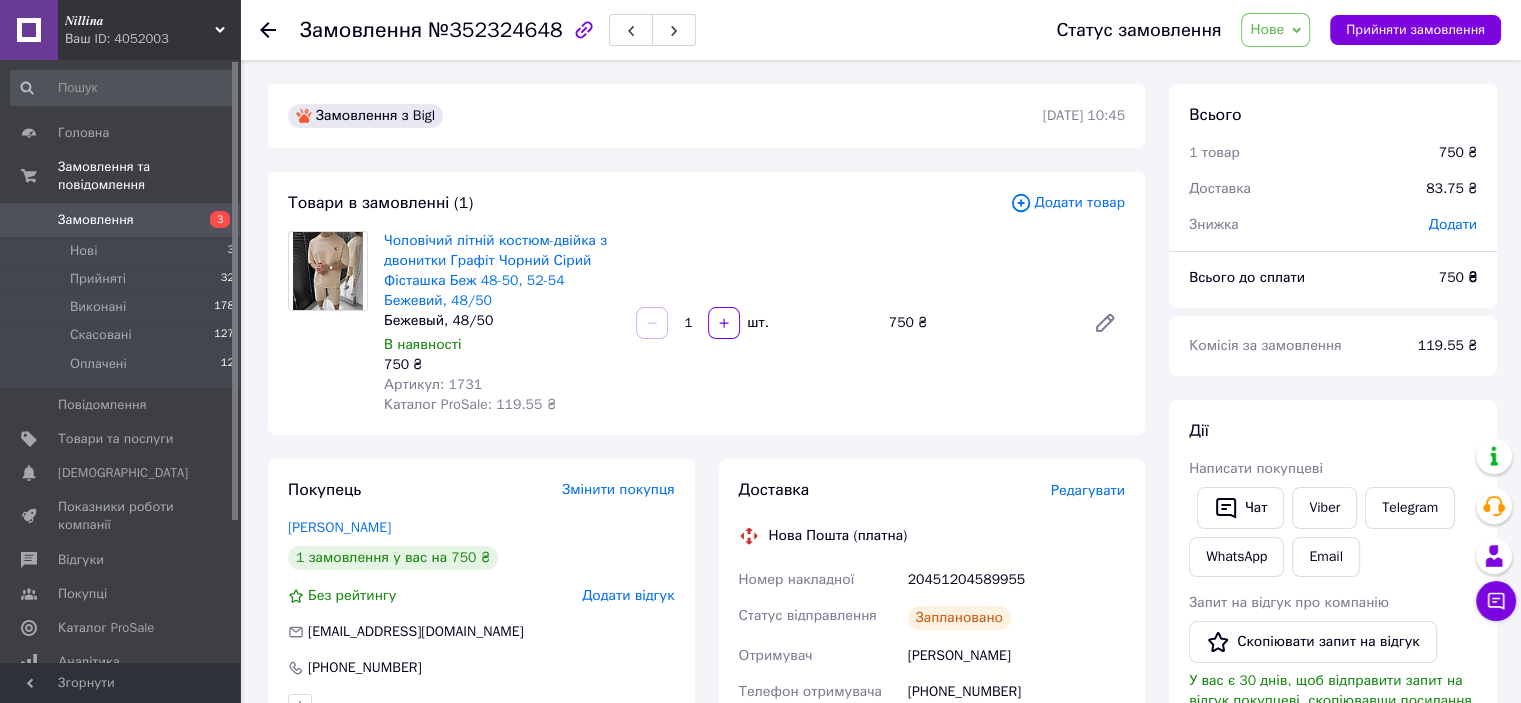 click 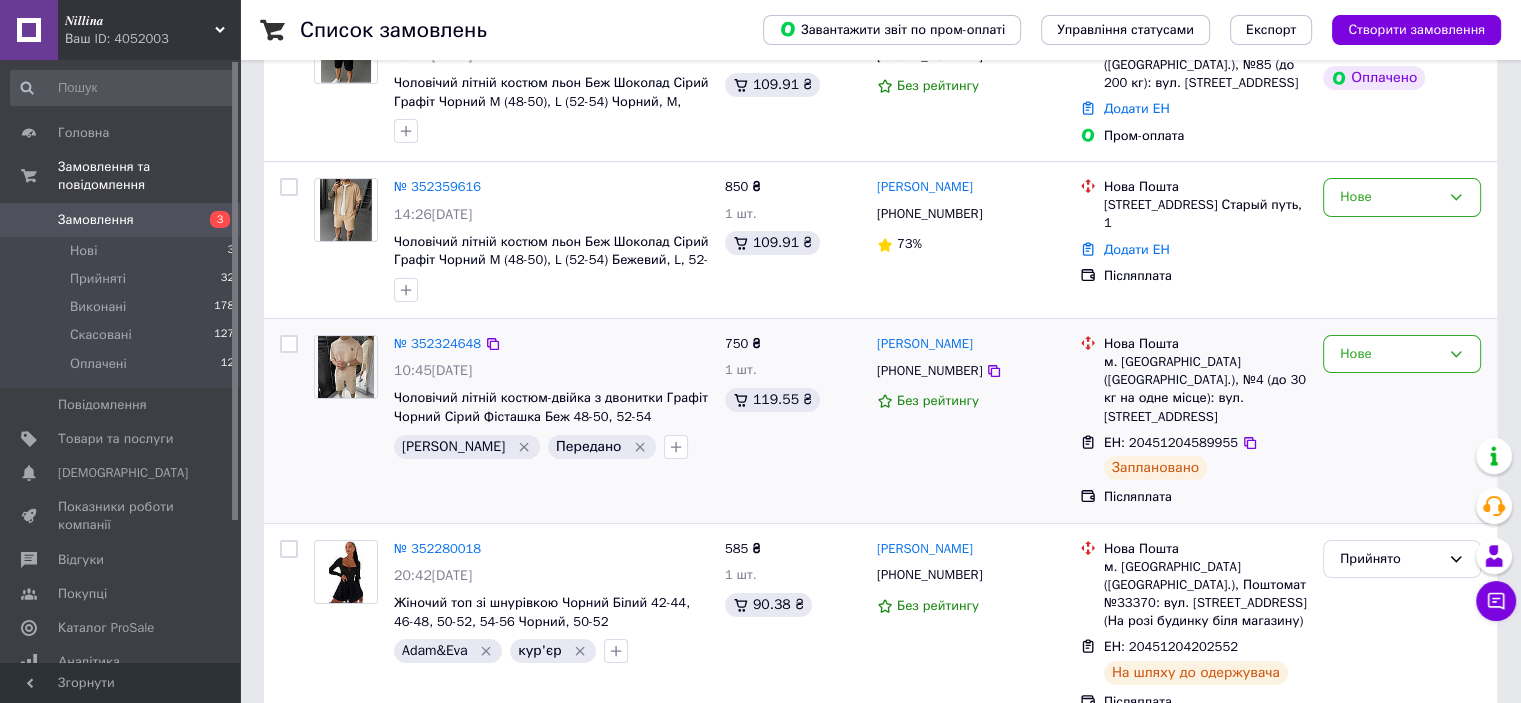 scroll, scrollTop: 300, scrollLeft: 0, axis: vertical 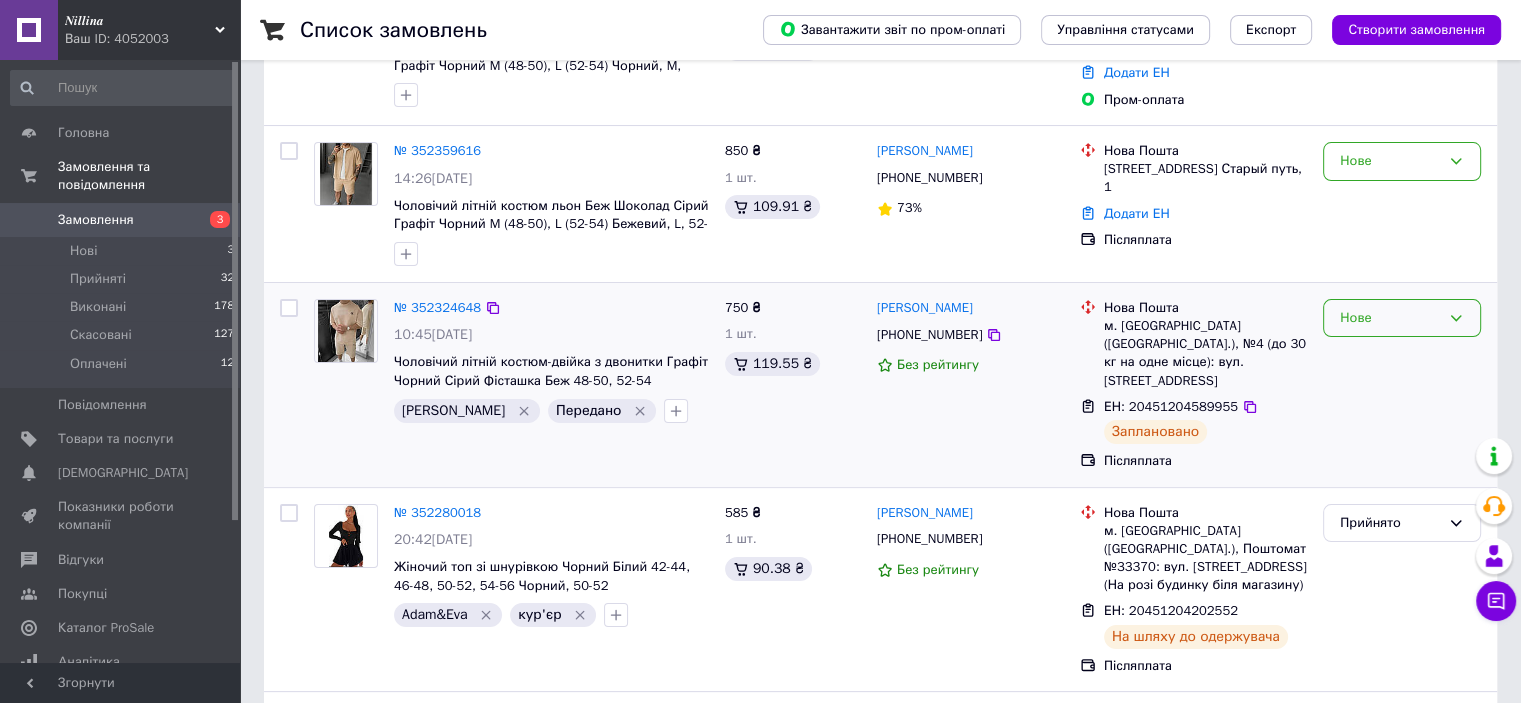 click on "Нове" at bounding box center (1390, 318) 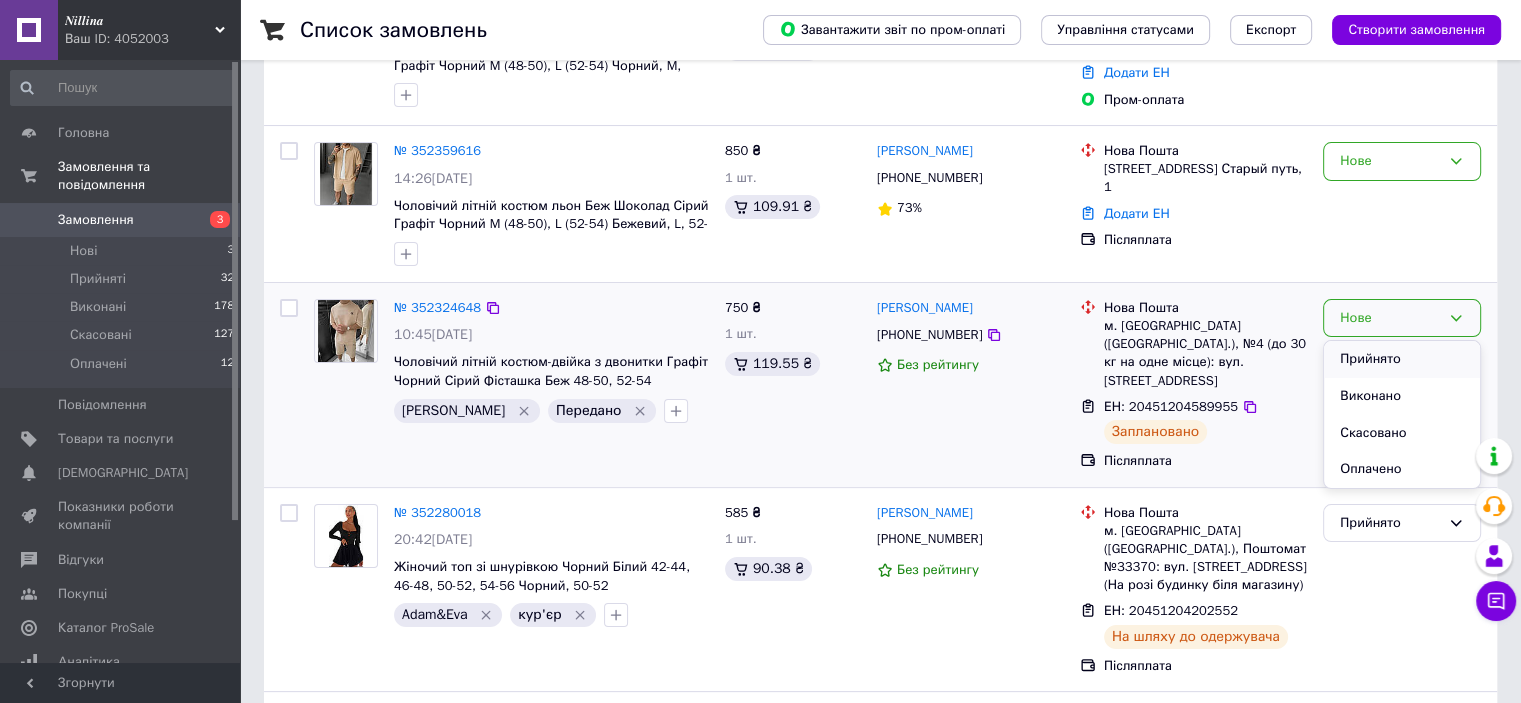 click on "Прийнято" at bounding box center [1402, 359] 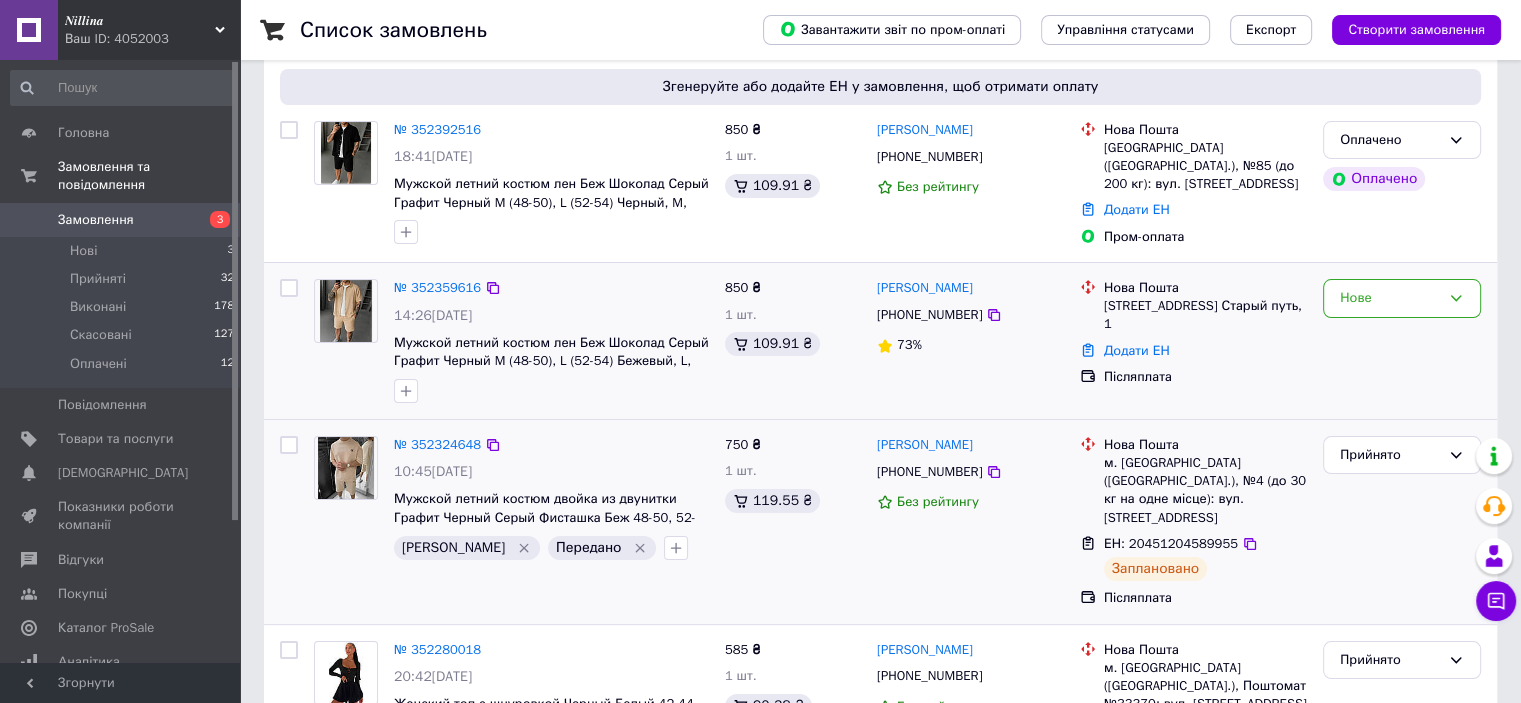 scroll, scrollTop: 100, scrollLeft: 0, axis: vertical 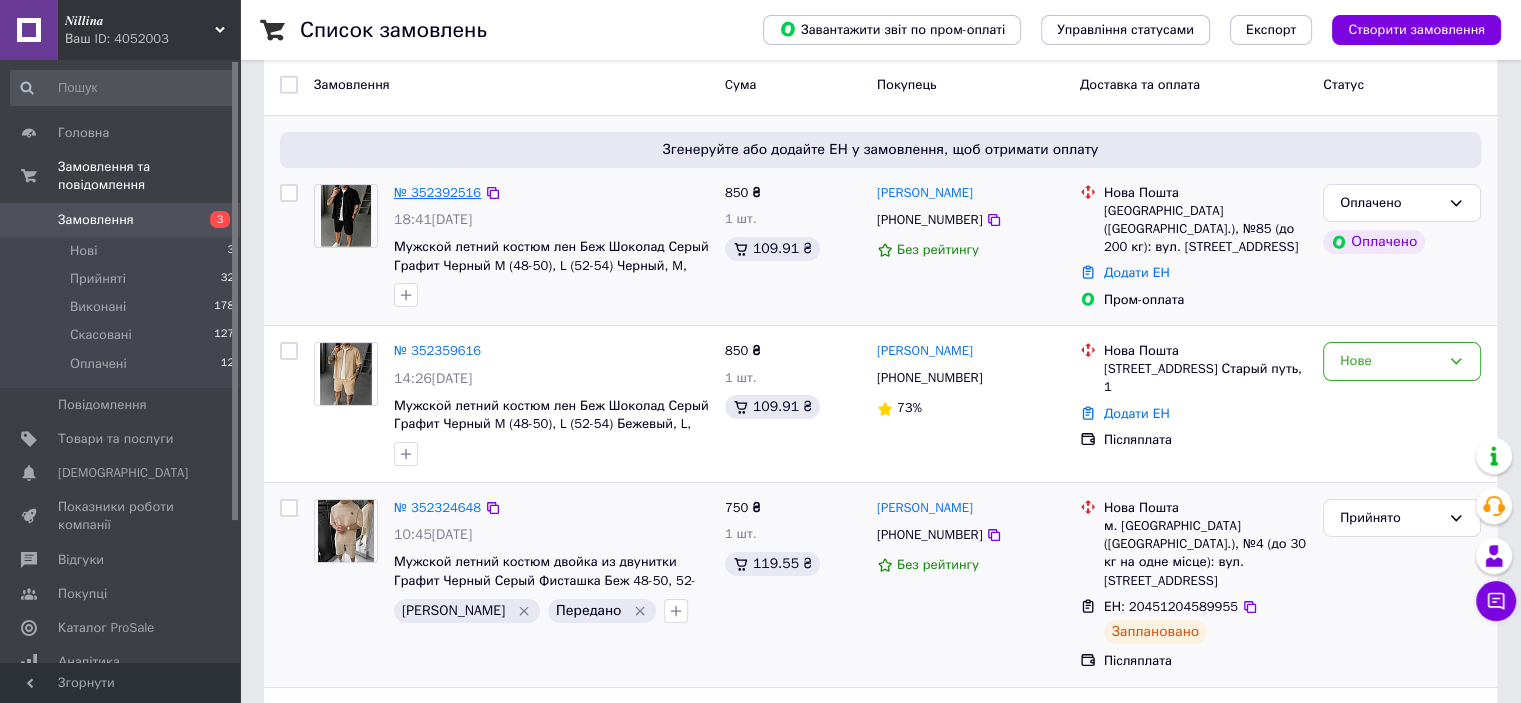 click on "№ 352392516" at bounding box center (437, 192) 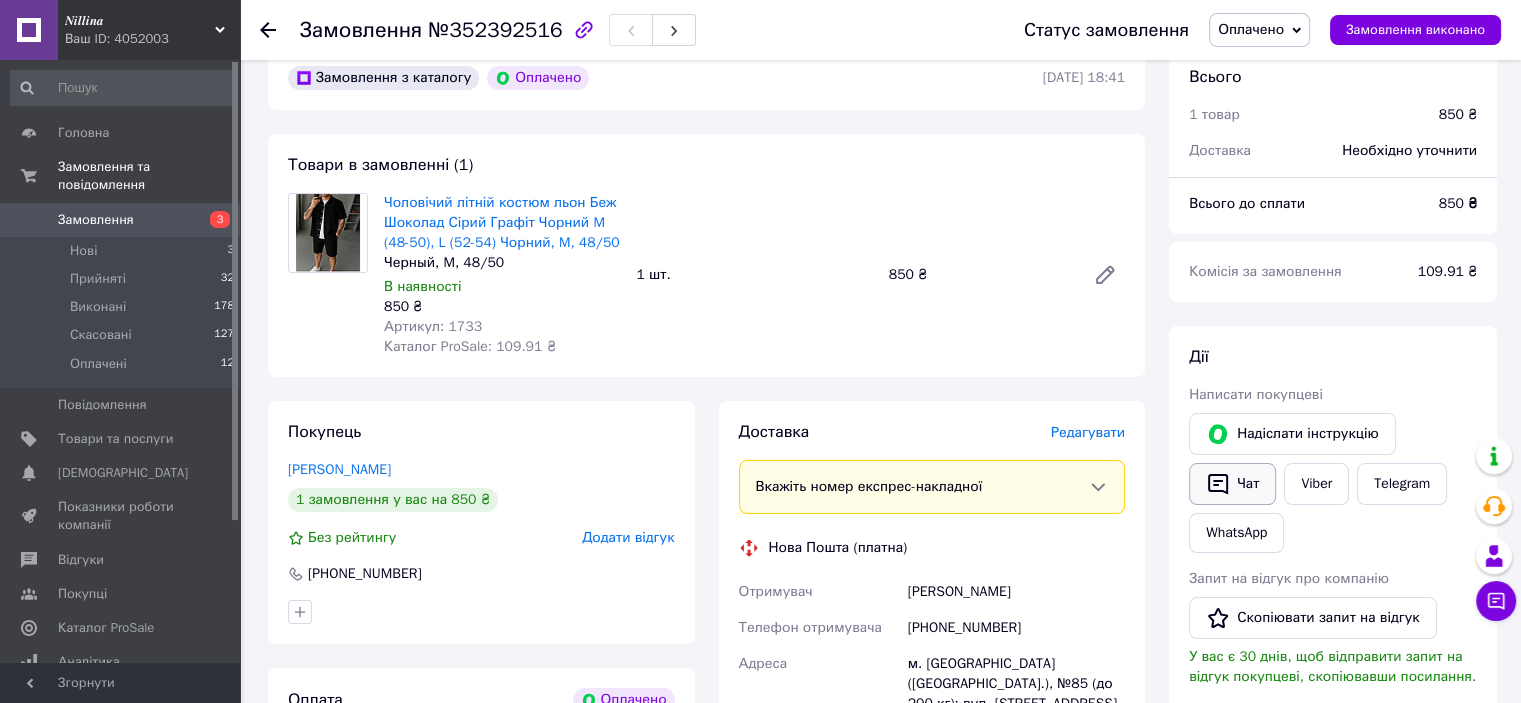 click on "Чат" at bounding box center [1232, 484] 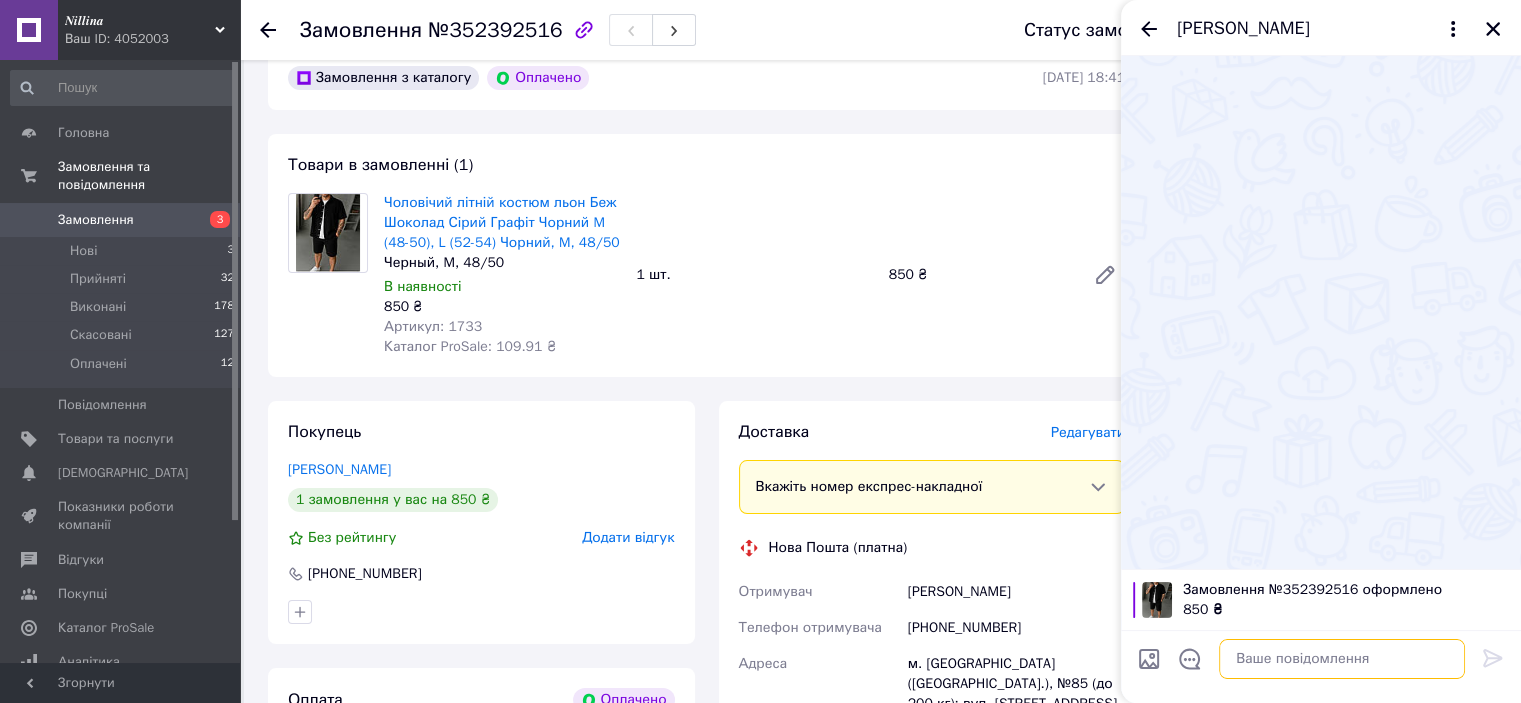 click at bounding box center [1342, 659] 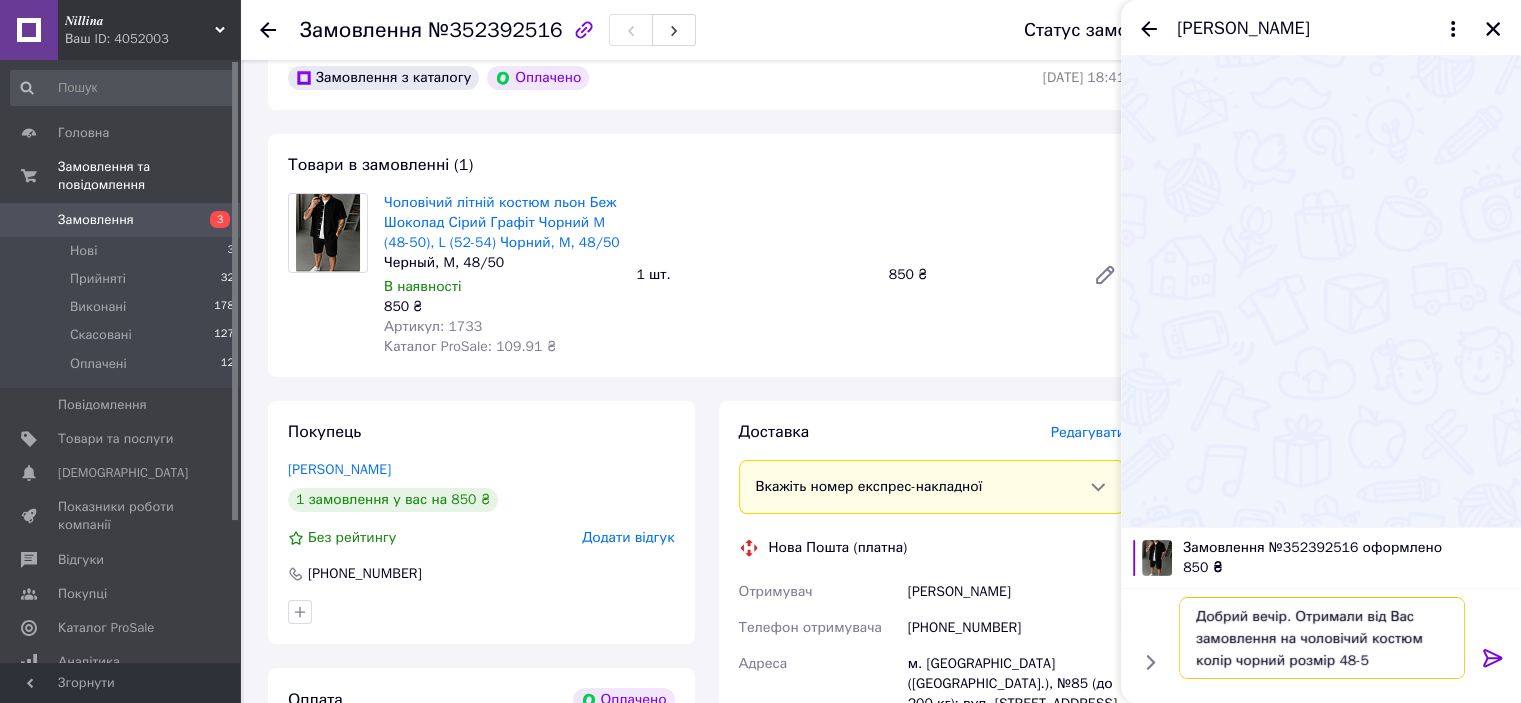 type on "Добрий вечір. Отримали від Вас замовлення на чоловічий костюм колір чорний розмір 48-50" 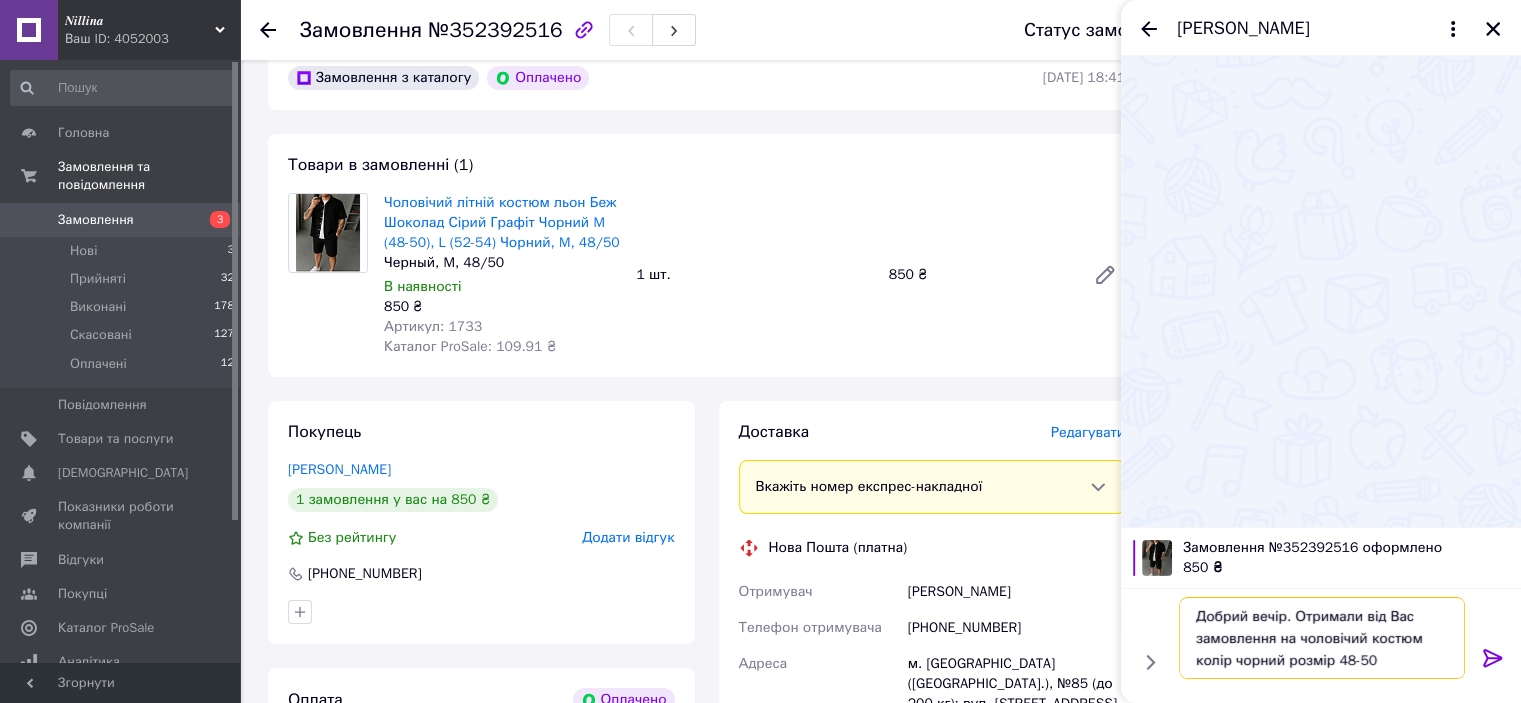 type 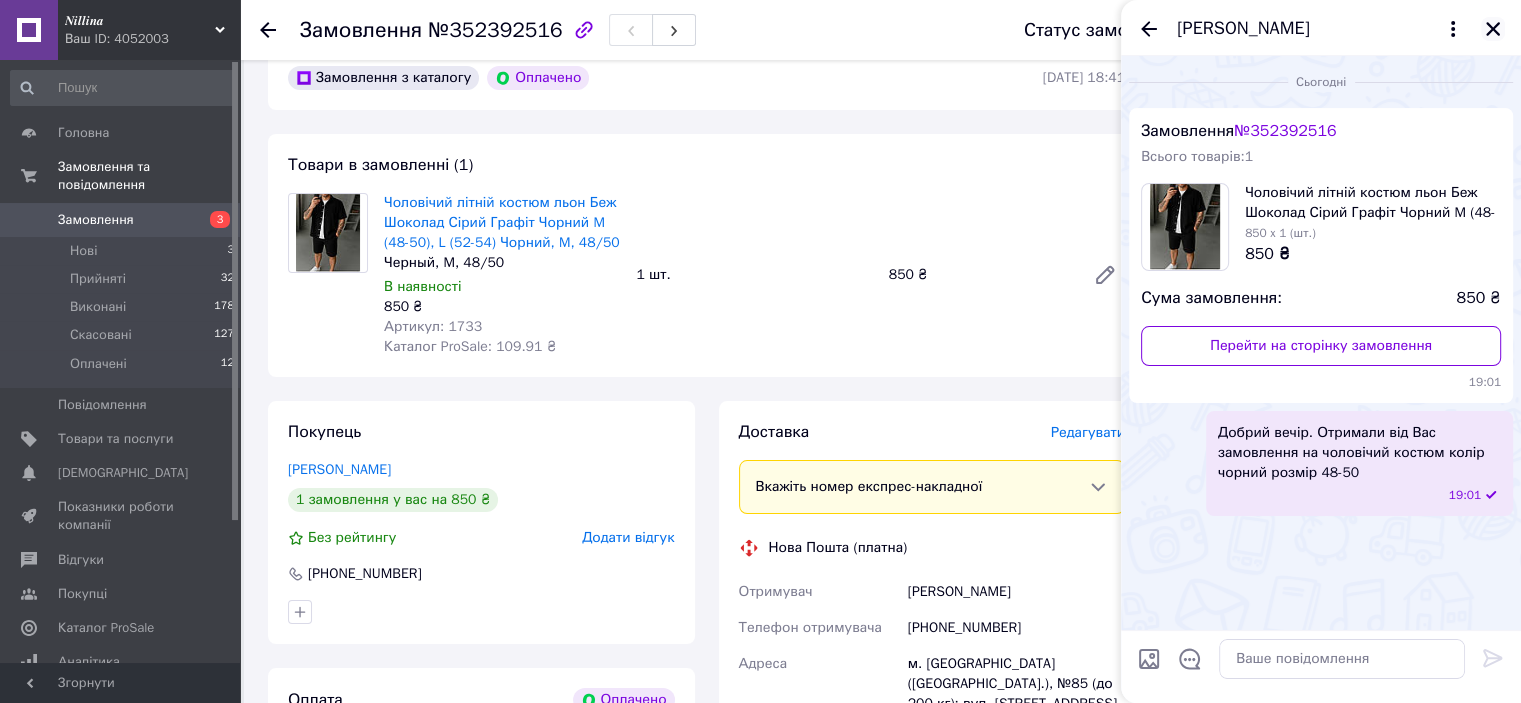 click 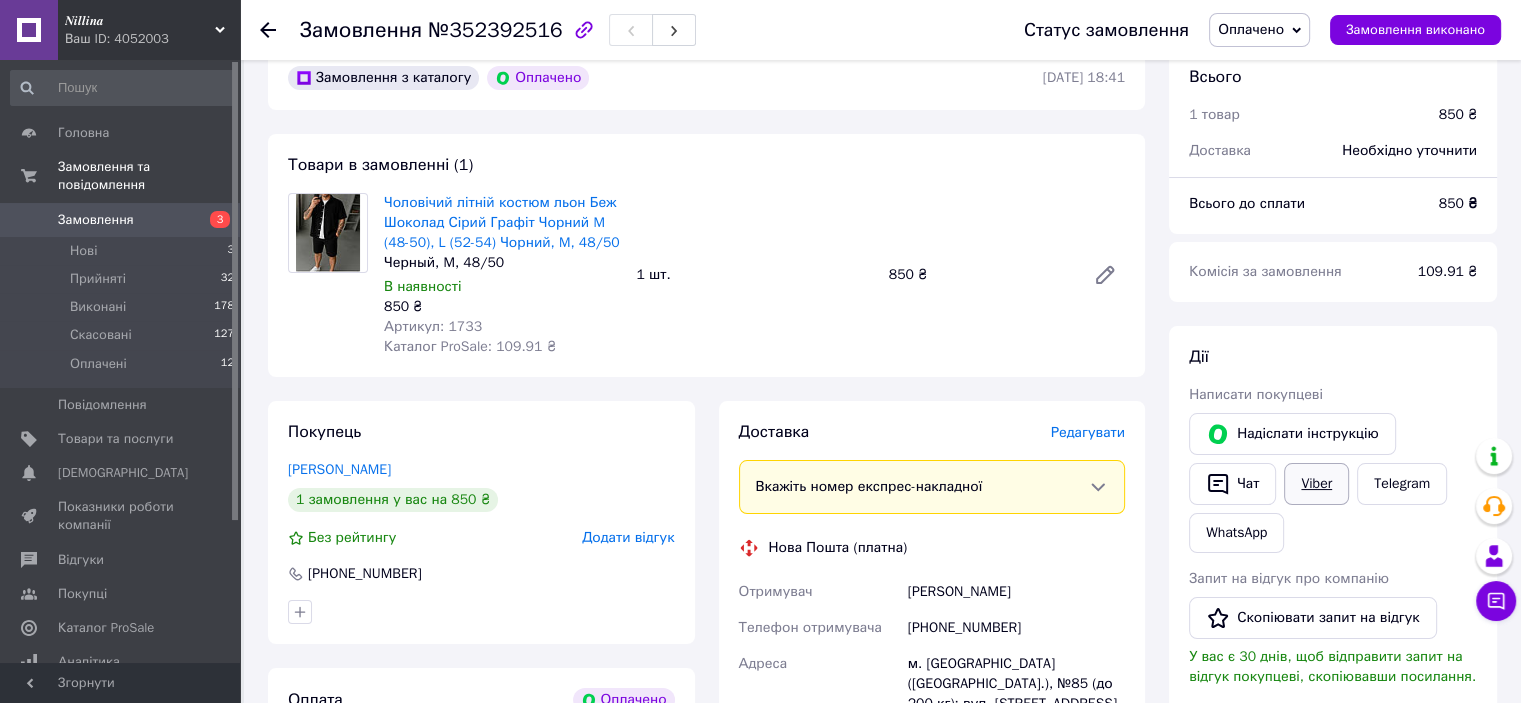 click on "Viber" at bounding box center [1316, 484] 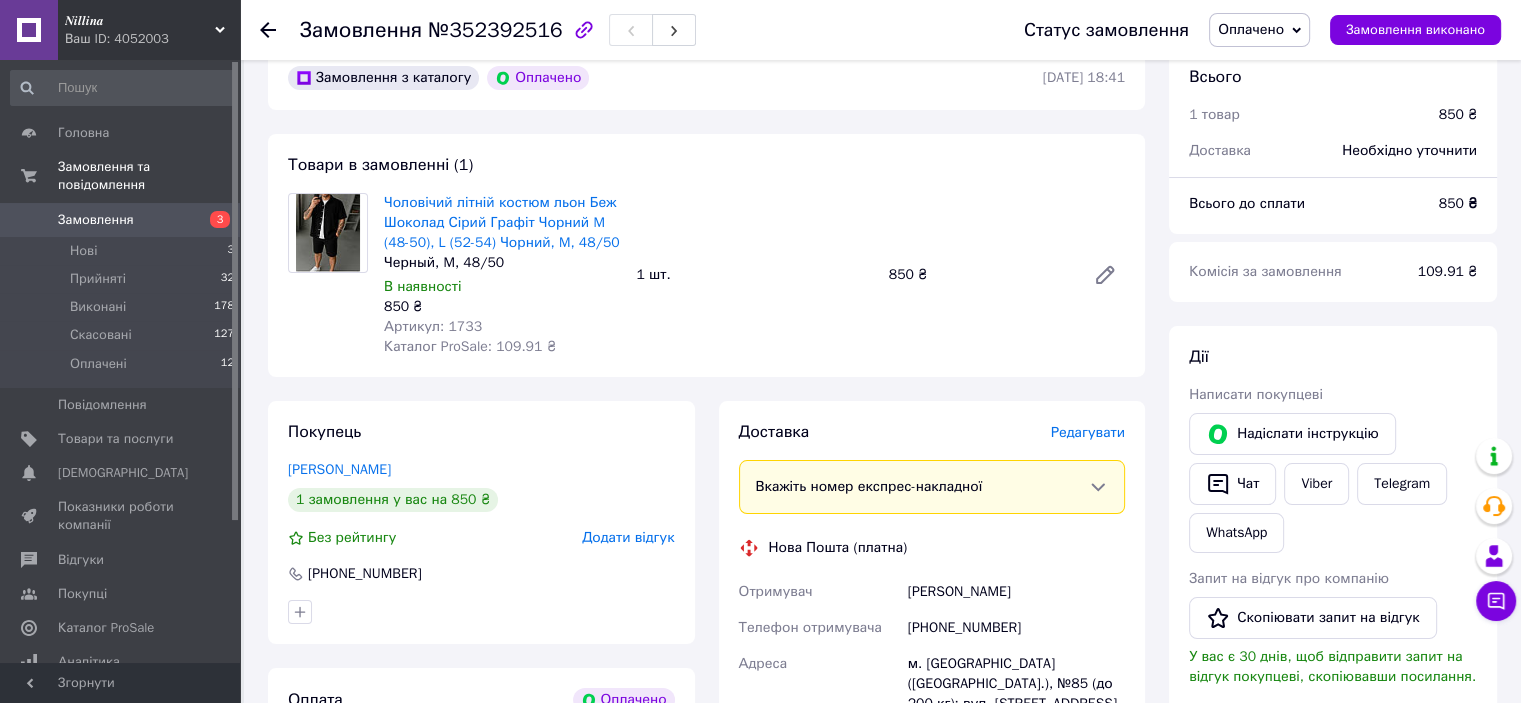 click 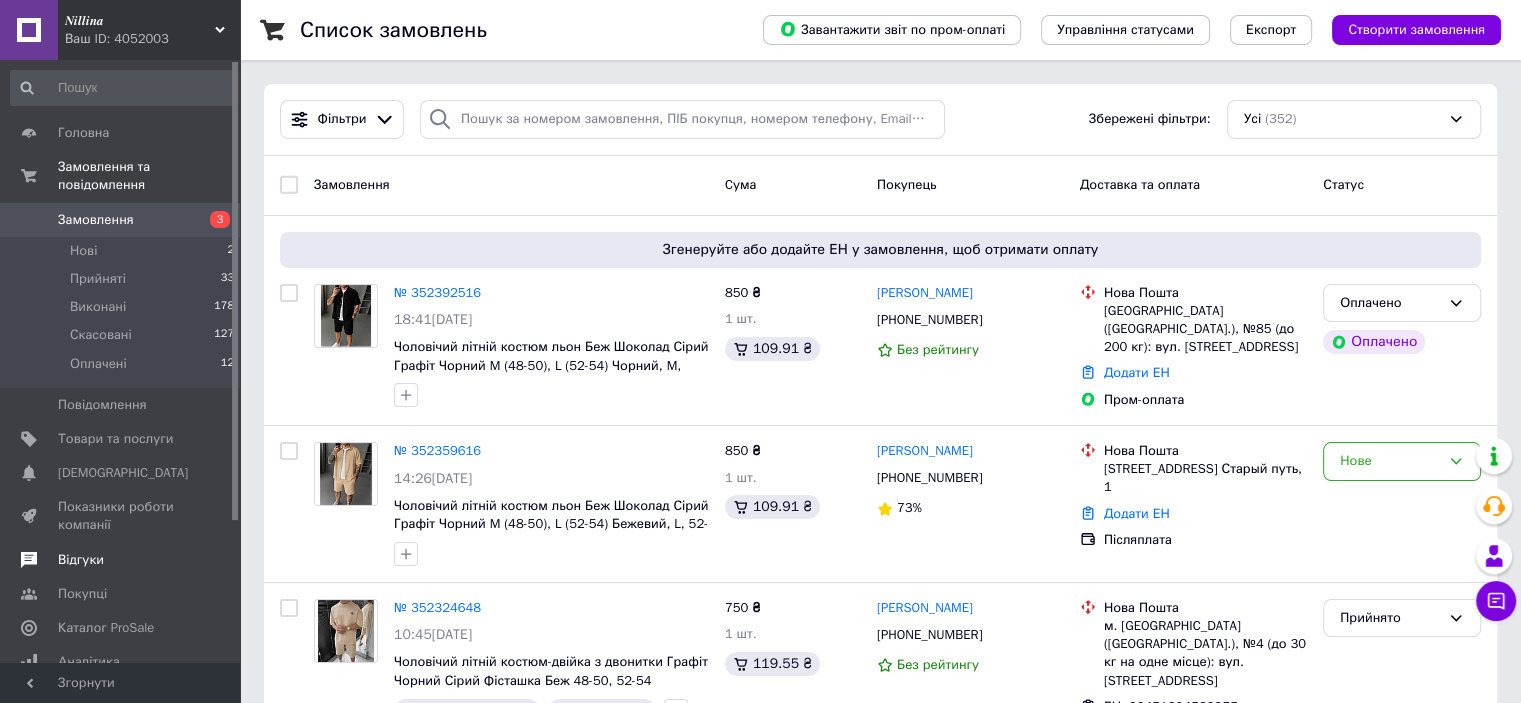 click on "Відгуки" at bounding box center (121, 560) 